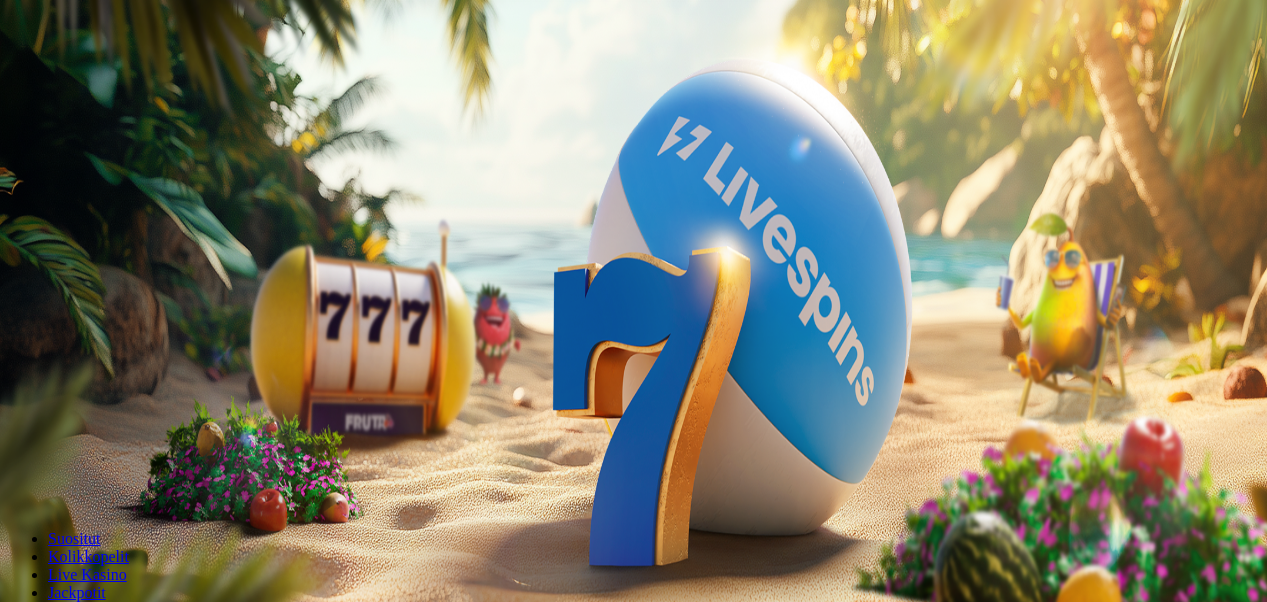 scroll, scrollTop: 0, scrollLeft: 0, axis: both 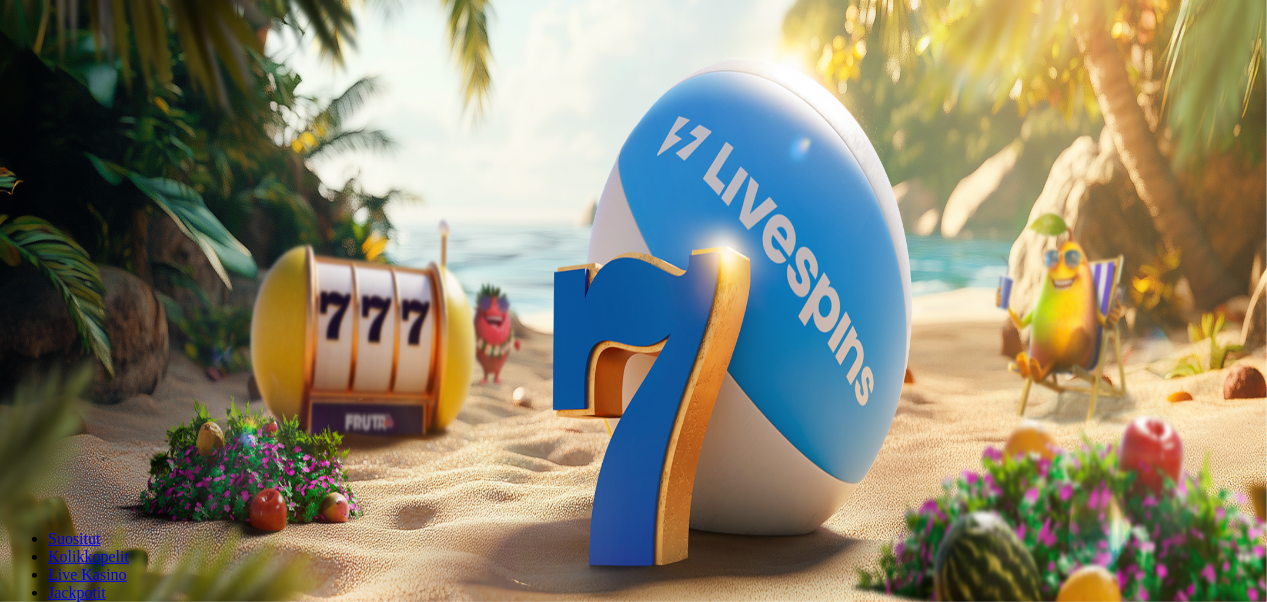 click on "Kirjaudu" at bounding box center [138, 72] 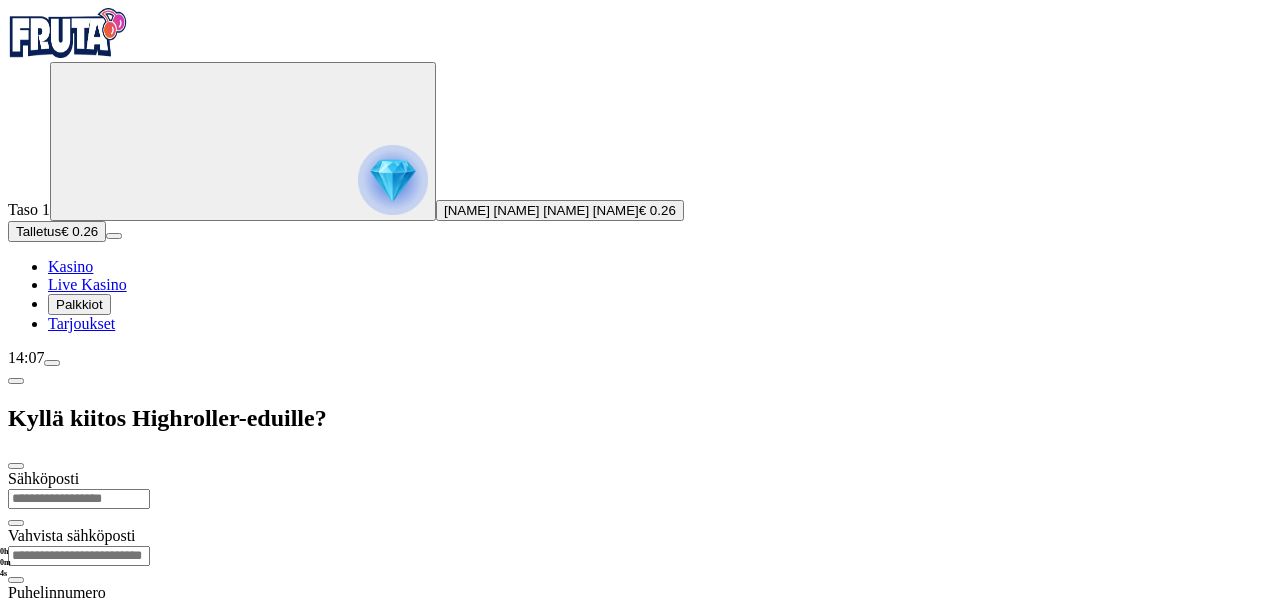 click at bounding box center [393, 180] 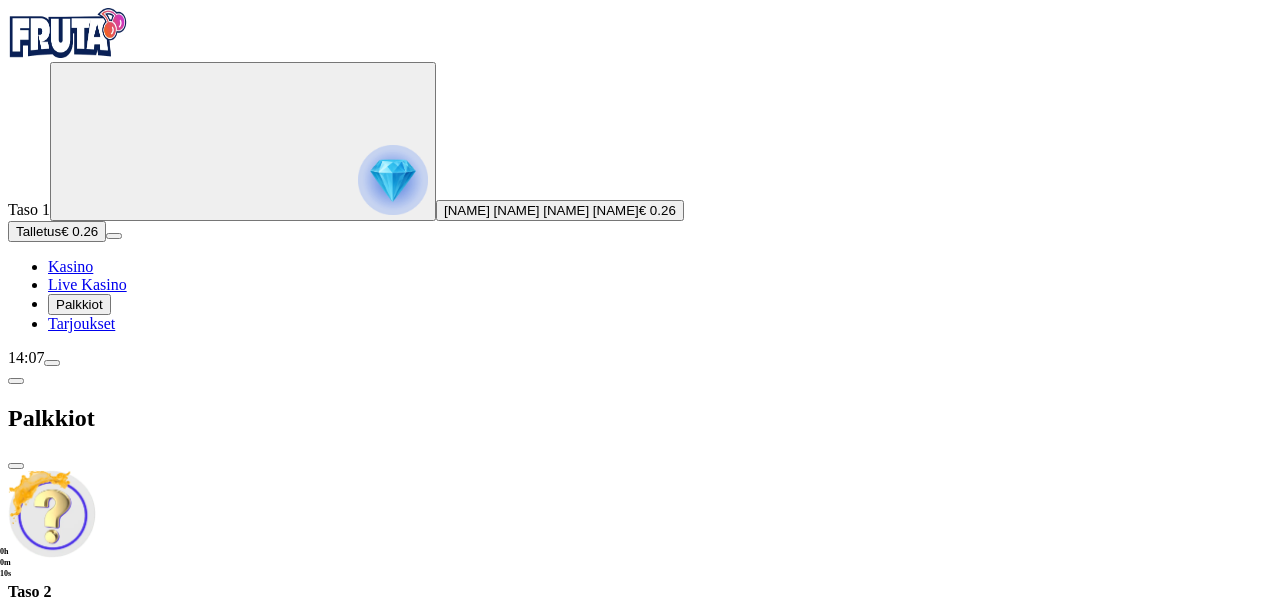 click at bounding box center (16, 381) 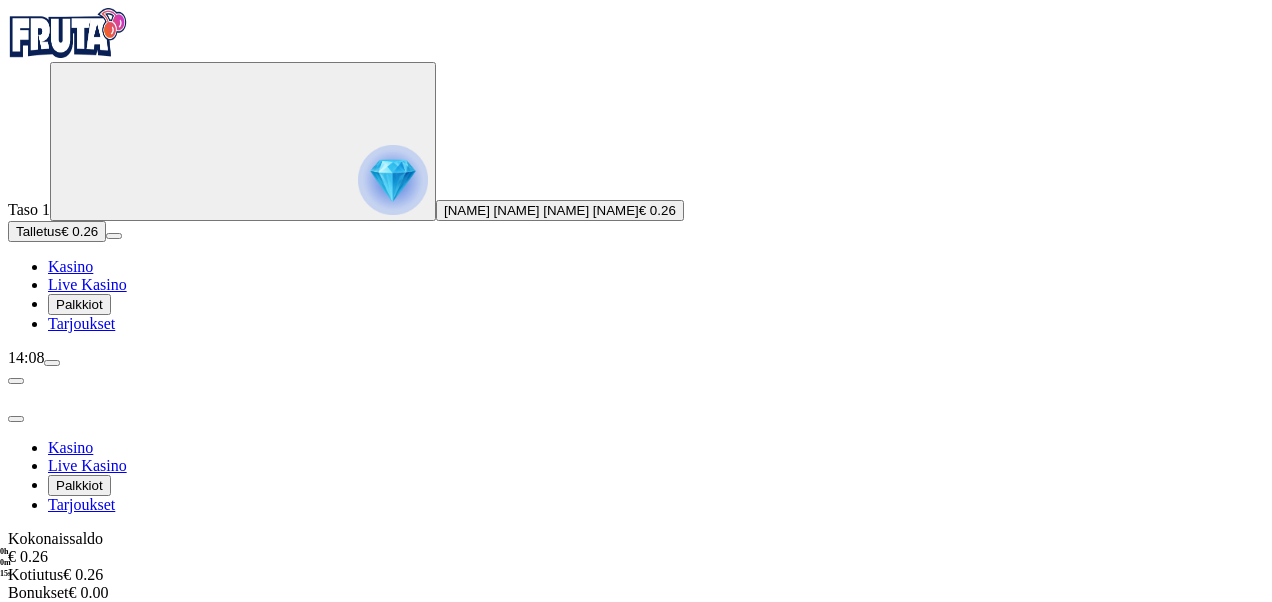 scroll, scrollTop: 86, scrollLeft: 0, axis: vertical 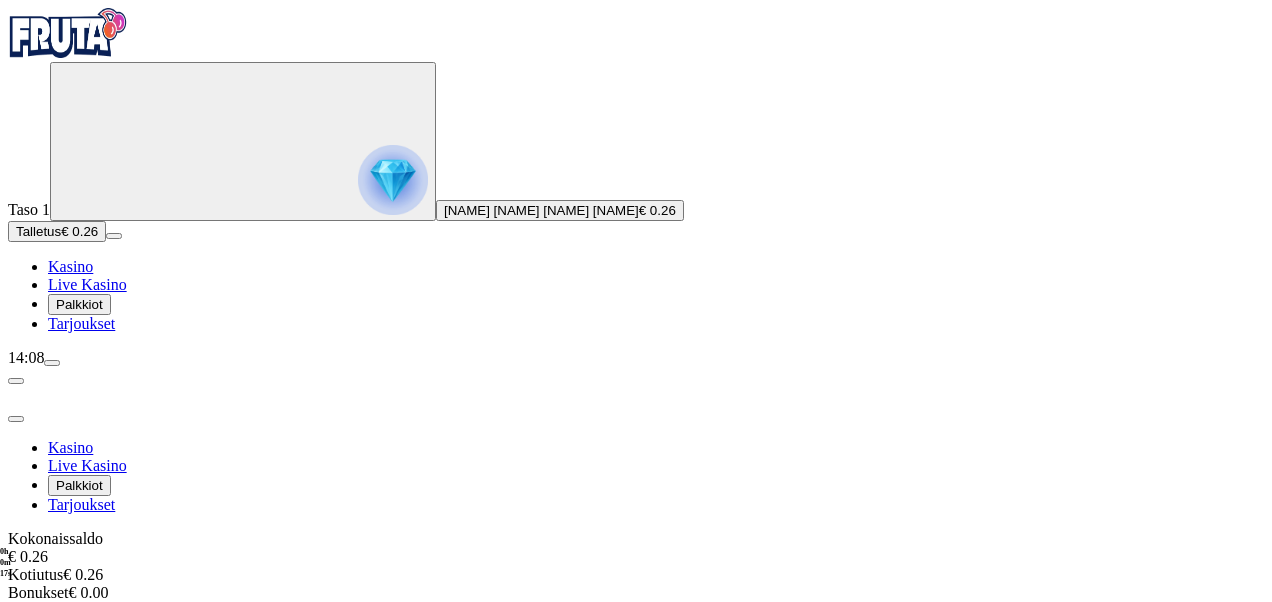 click on "Peli" at bounding box center (67, 712) 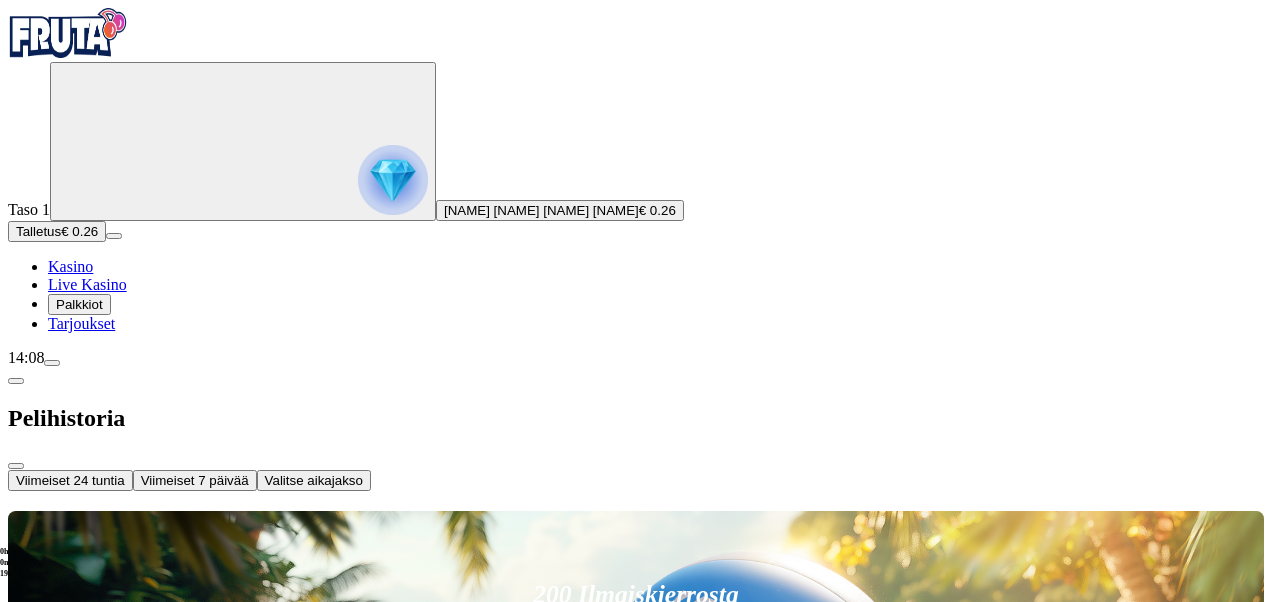click on "Viimeiset 24 tuntia" at bounding box center [70, 480] 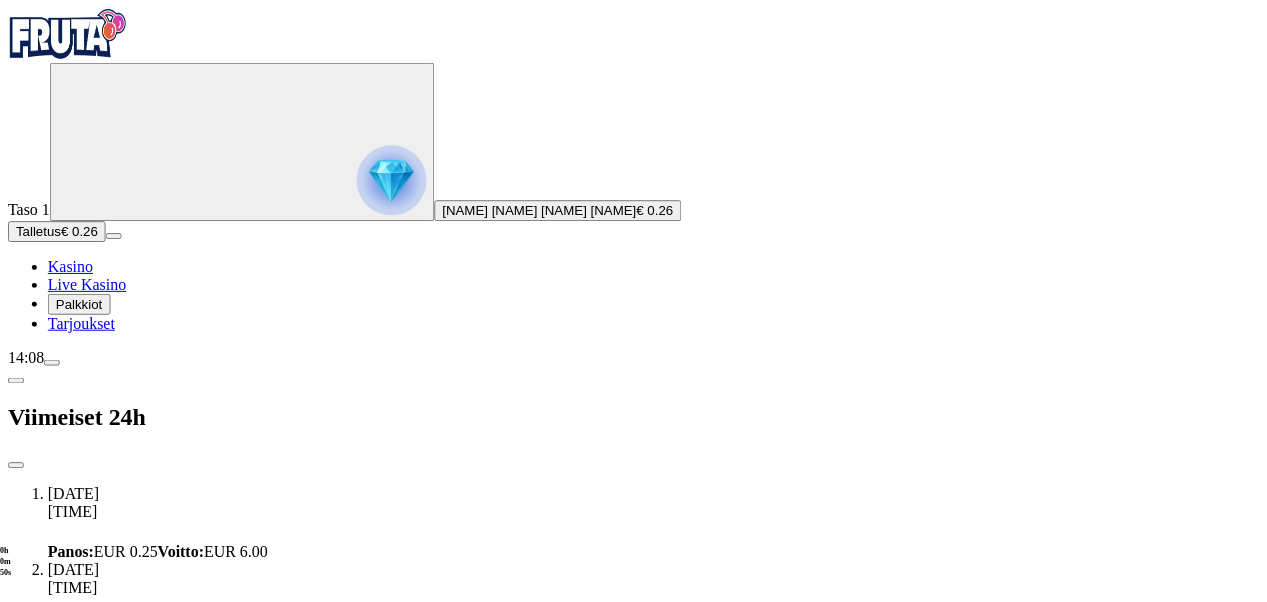scroll, scrollTop: 10368, scrollLeft: 0, axis: vertical 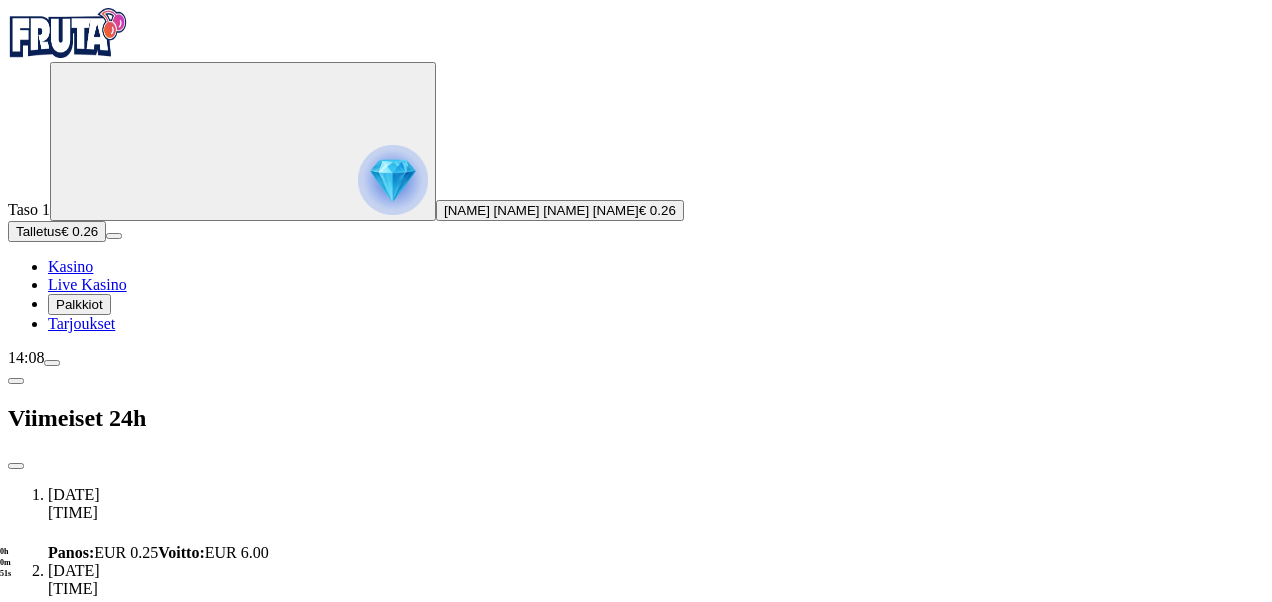 click at bounding box center (636, 9947) 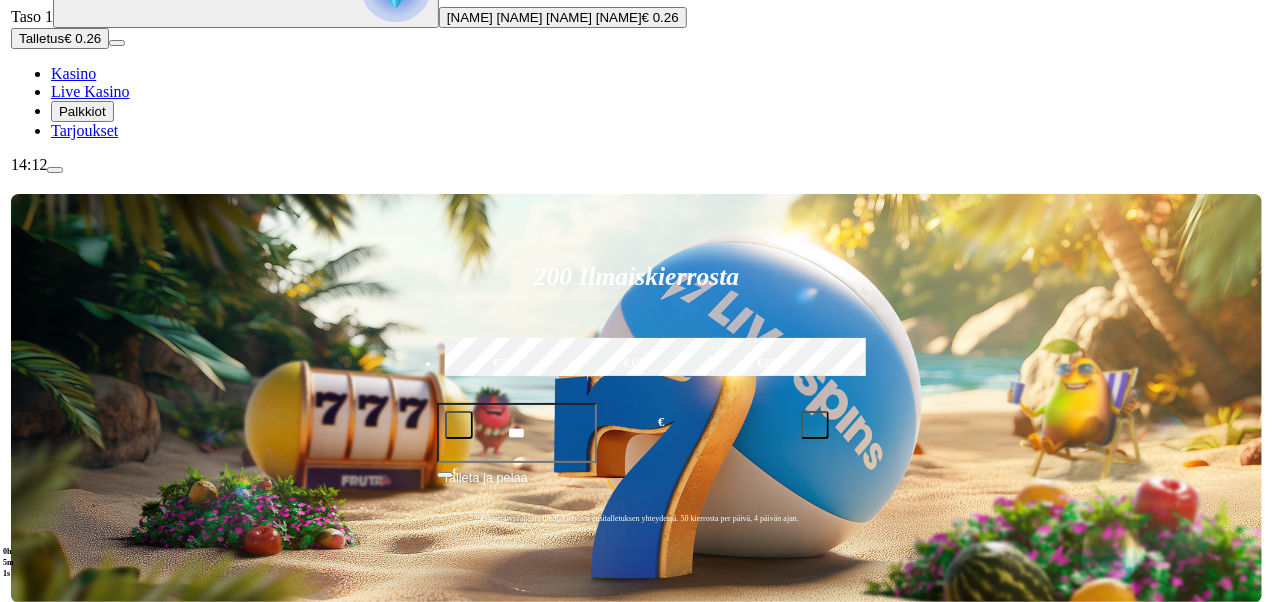 scroll, scrollTop: 180, scrollLeft: 0, axis: vertical 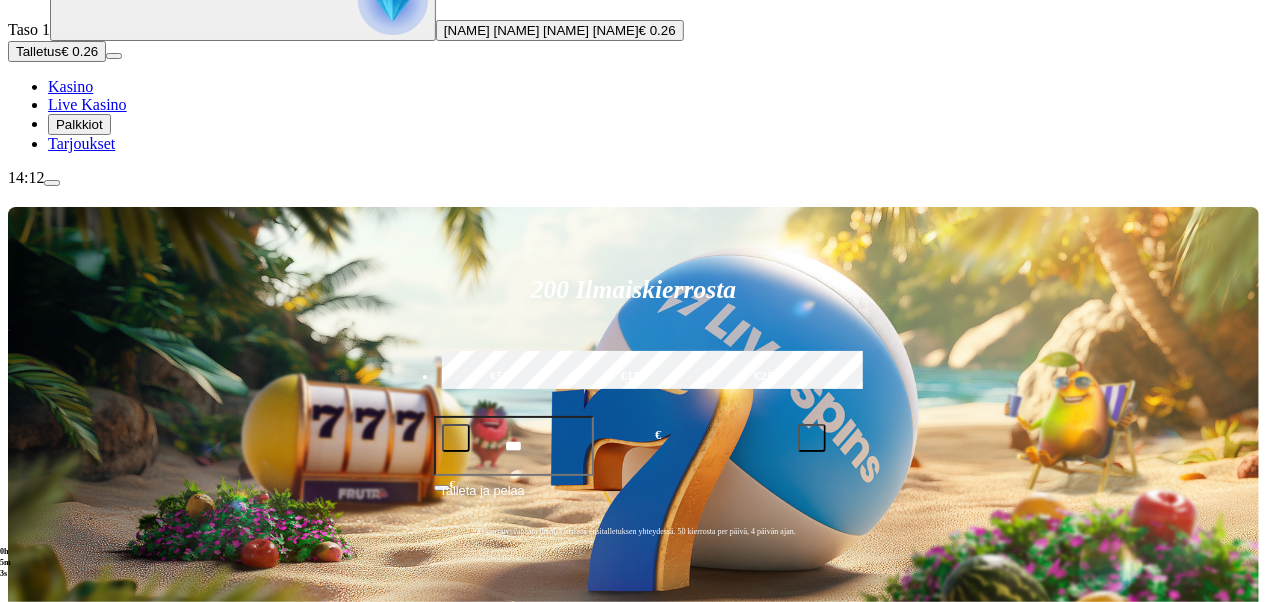 click at bounding box center (892, 715) 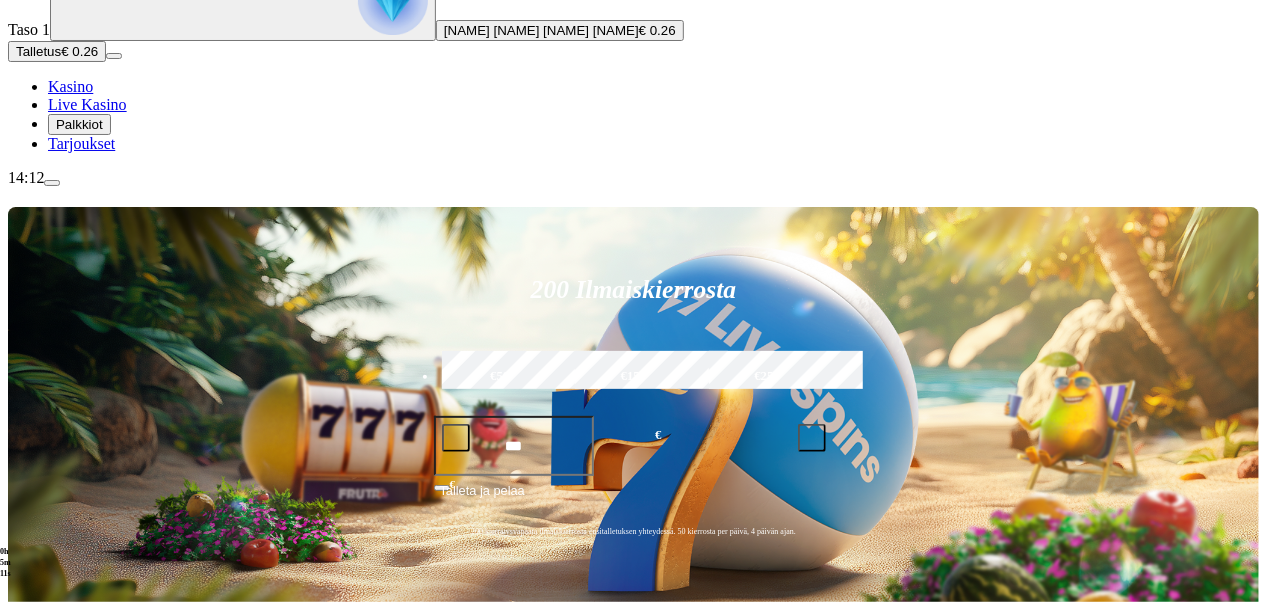 type on "*" 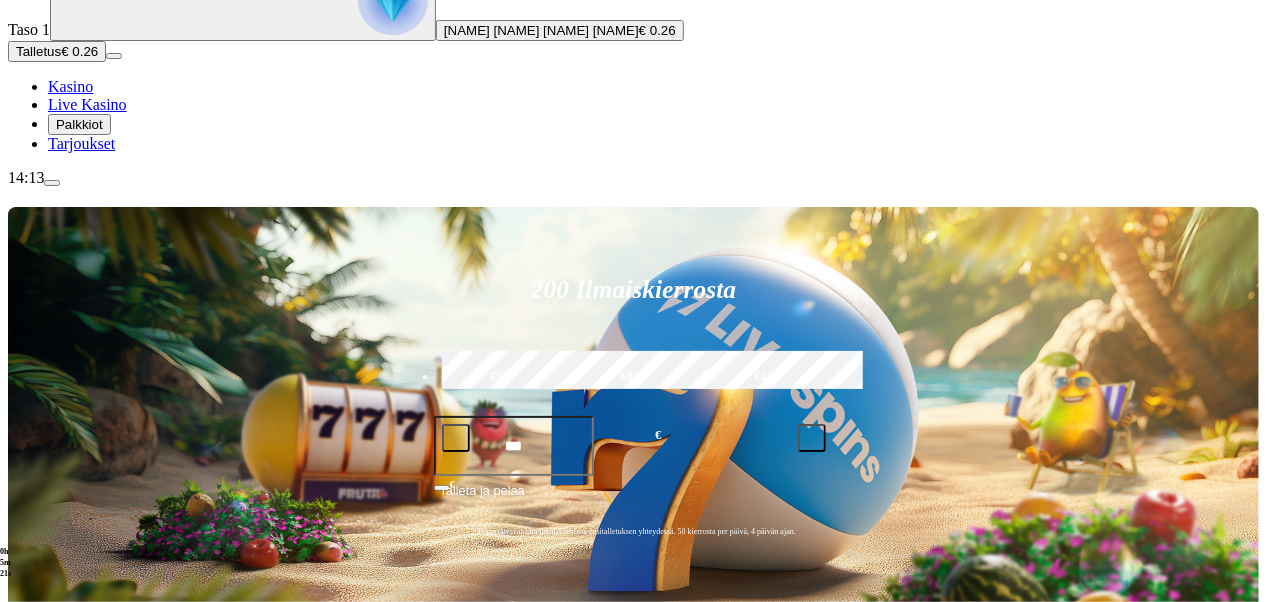 click on "Palkkiot" at bounding box center (79, 124) 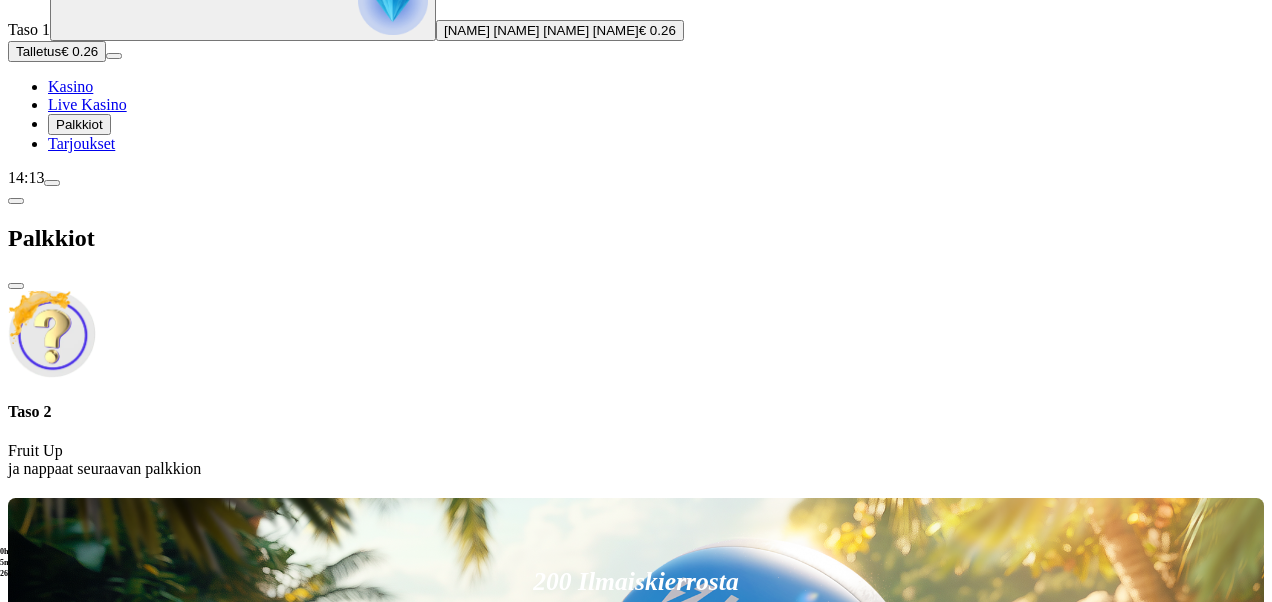 click on "14:13" at bounding box center [636, 178] 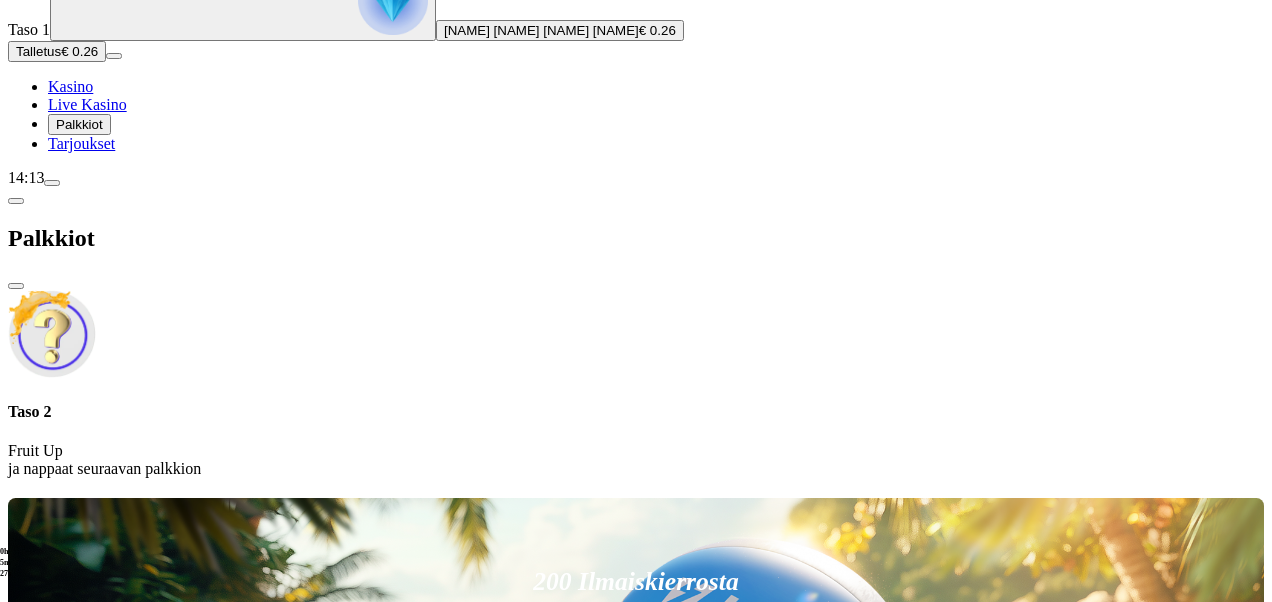 drag, startPoint x: 114, startPoint y: 554, endPoint x: 178, endPoint y: 562, distance: 64.49806 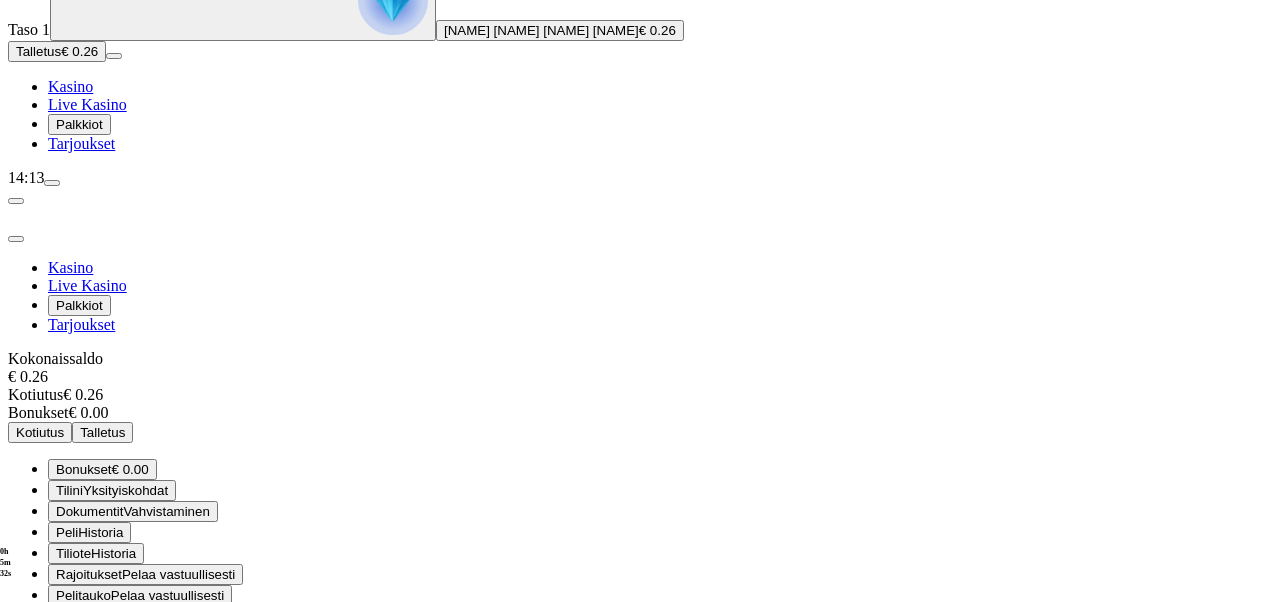 click on "0h 5m 32s" at bounding box center [8, 563] 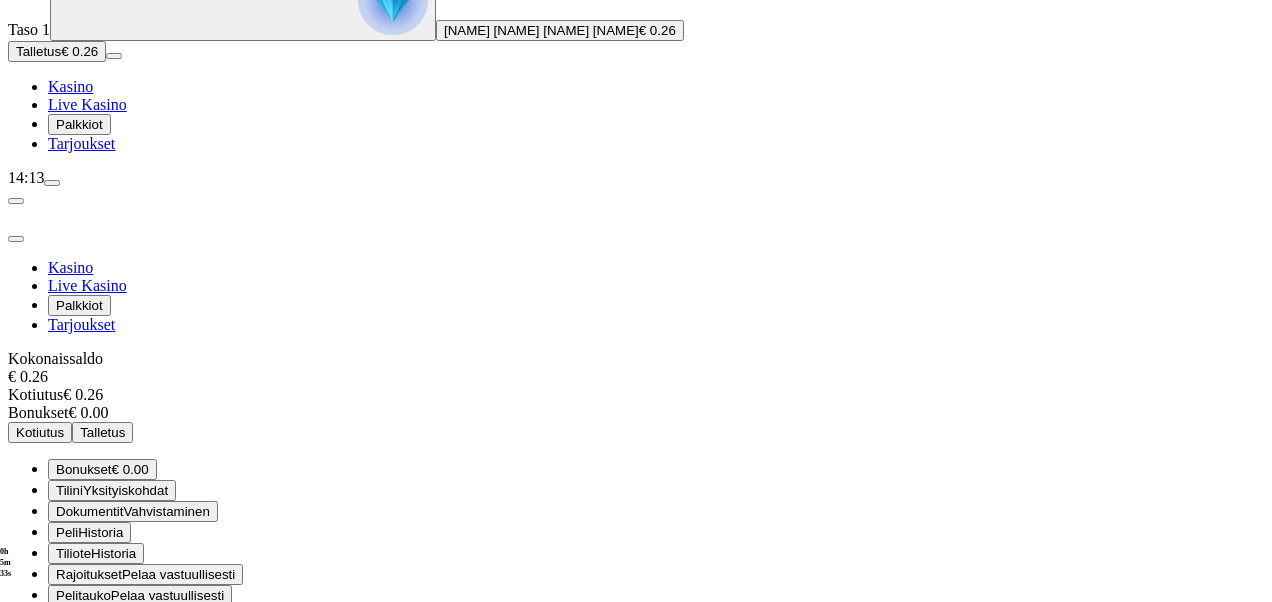 click at bounding box center (636, 685) 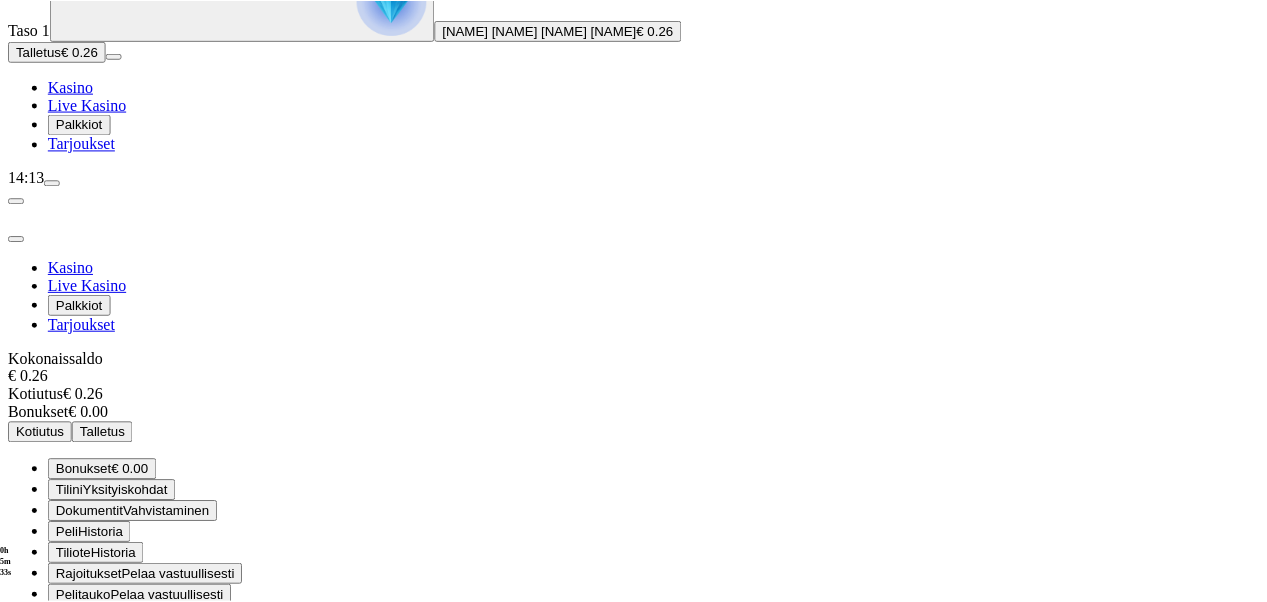 scroll, scrollTop: 0, scrollLeft: 0, axis: both 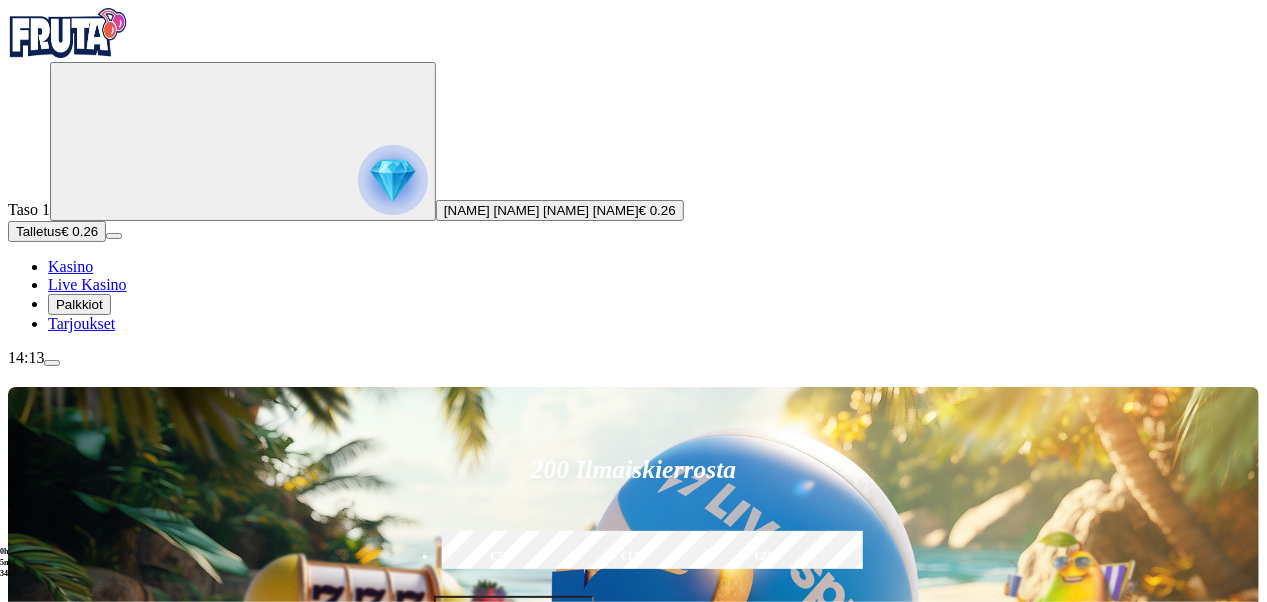 drag, startPoint x: 43, startPoint y: 513, endPoint x: 87, endPoint y: 564, distance: 67.357254 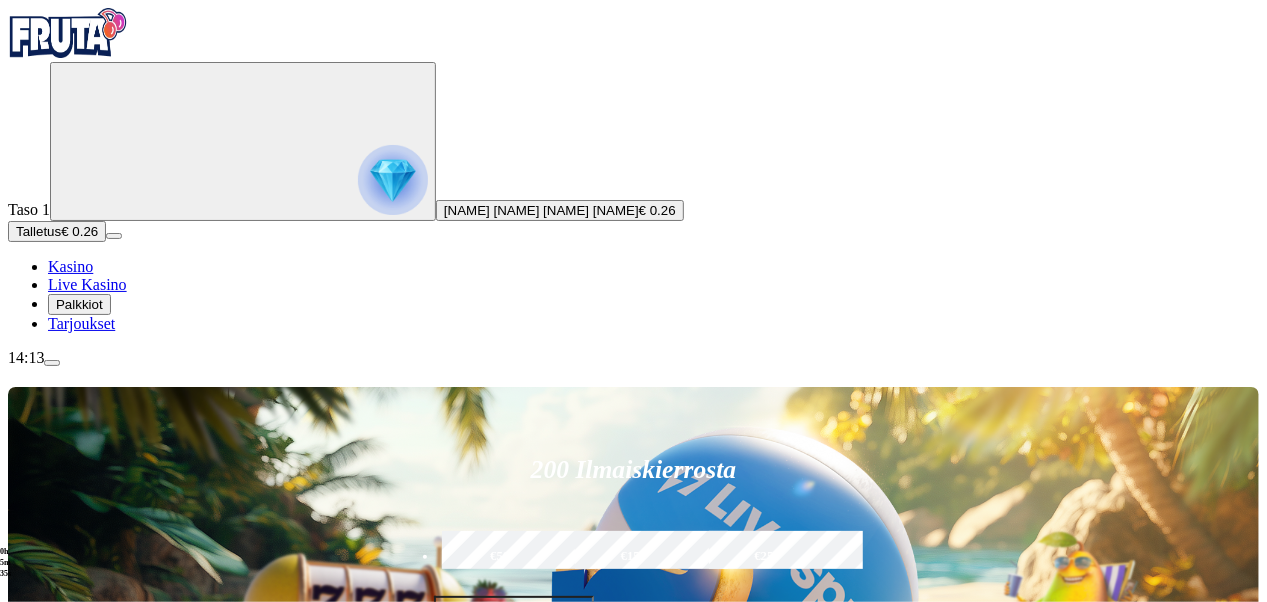 click on "14:13" at bounding box center (633, 358) 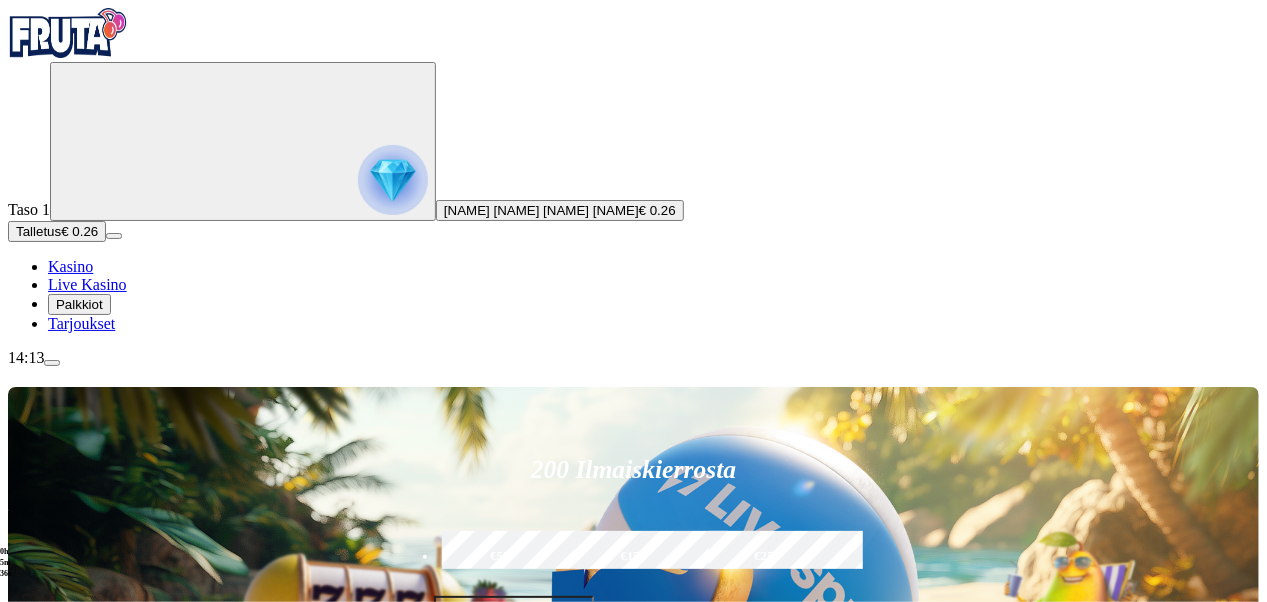 click on "14:13" at bounding box center (633, 358) 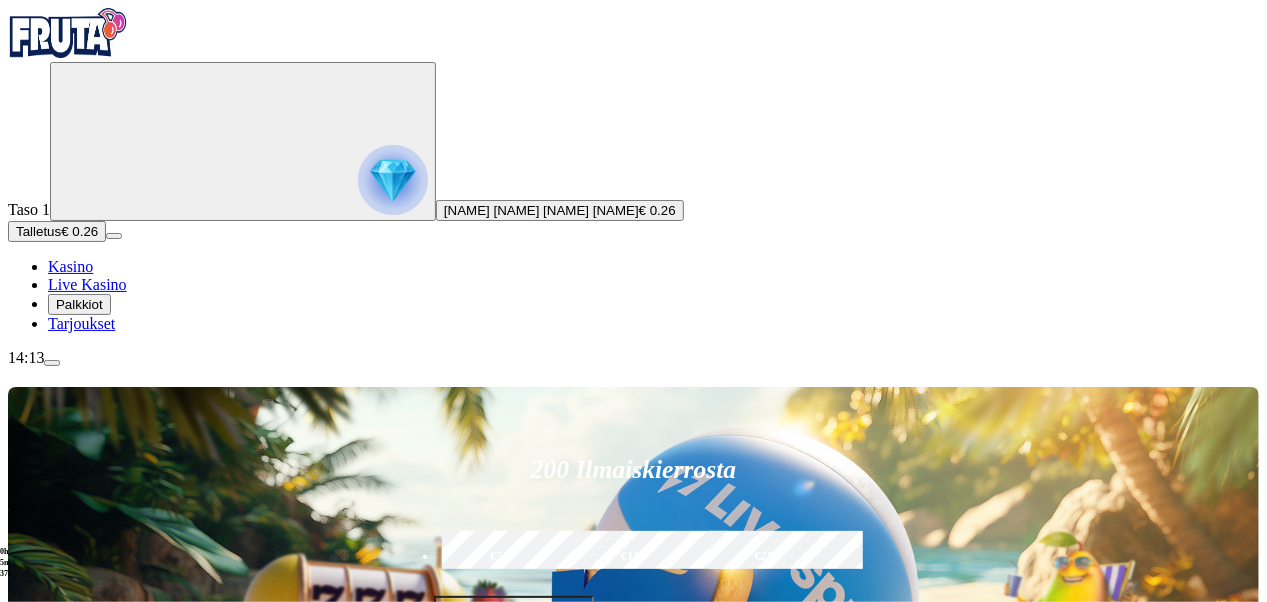 click on "14:13" at bounding box center [633, 358] 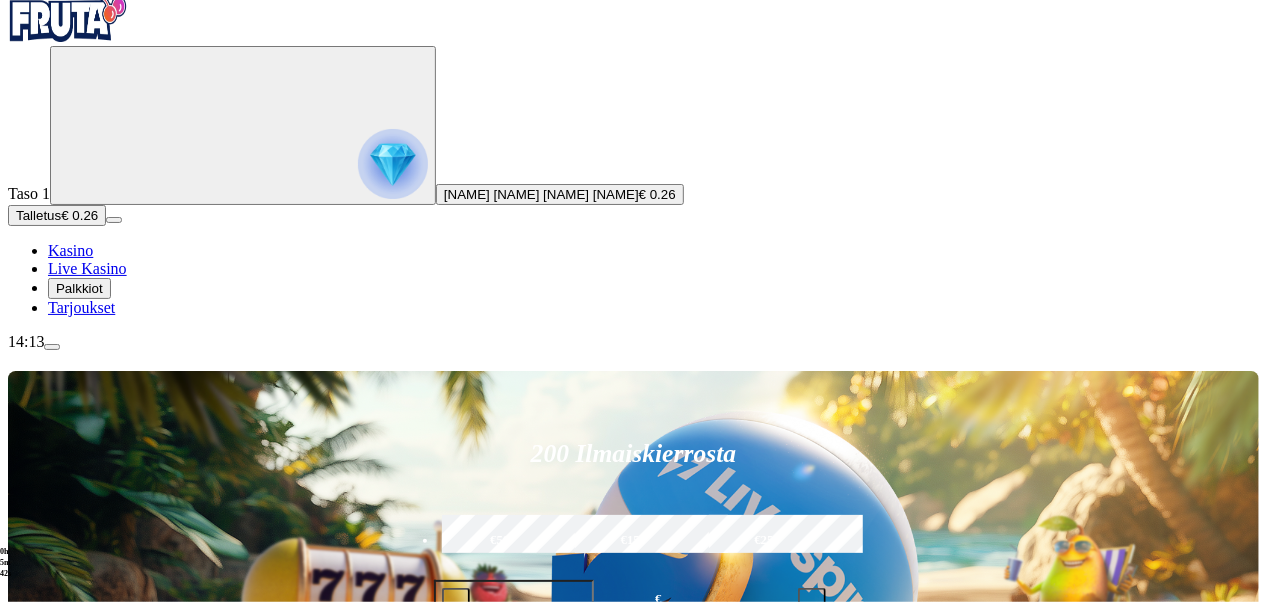 scroll, scrollTop: 0, scrollLeft: 0, axis: both 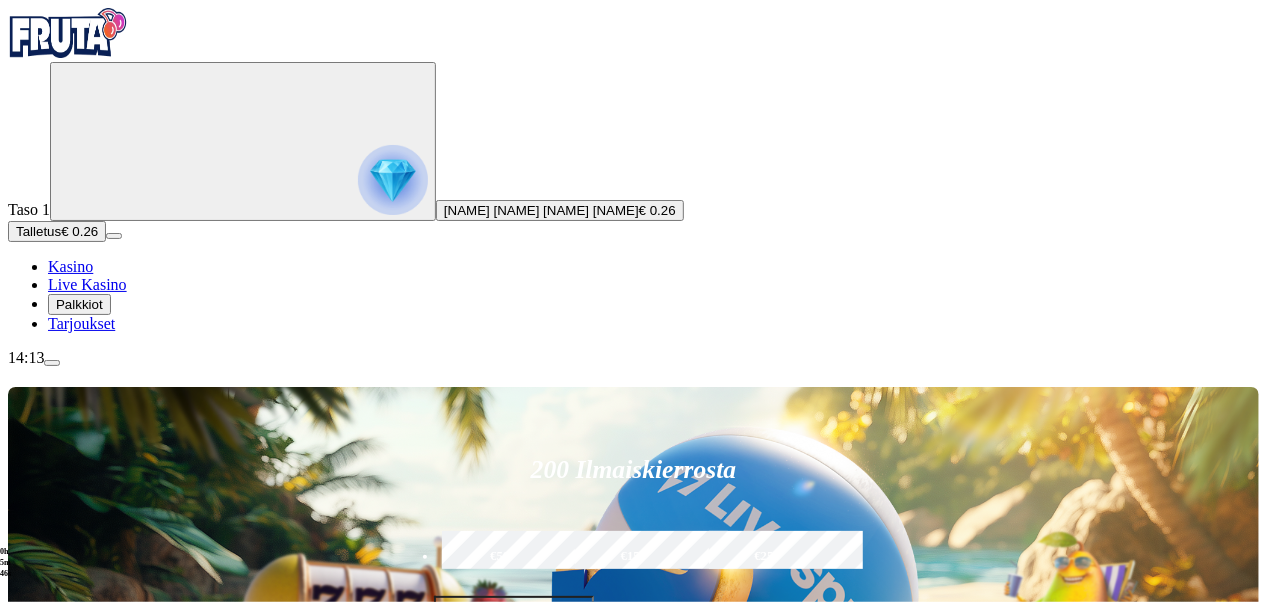 click at bounding box center [32, 830] 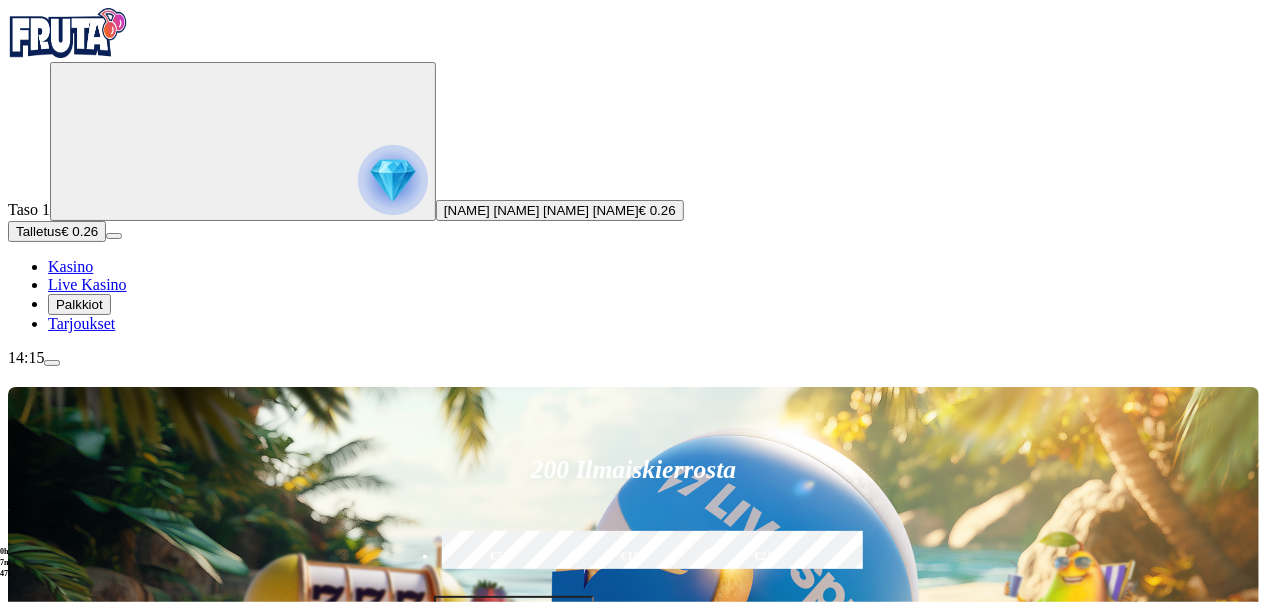 click at bounding box center [892, 895] 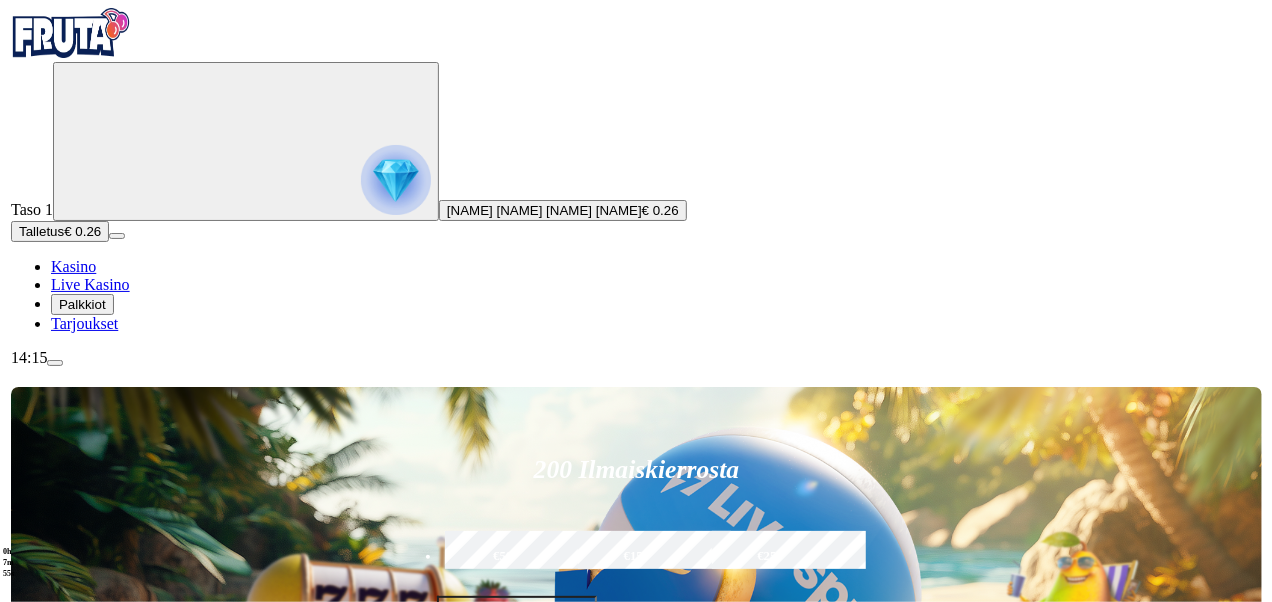 scroll, scrollTop: 0, scrollLeft: 0, axis: both 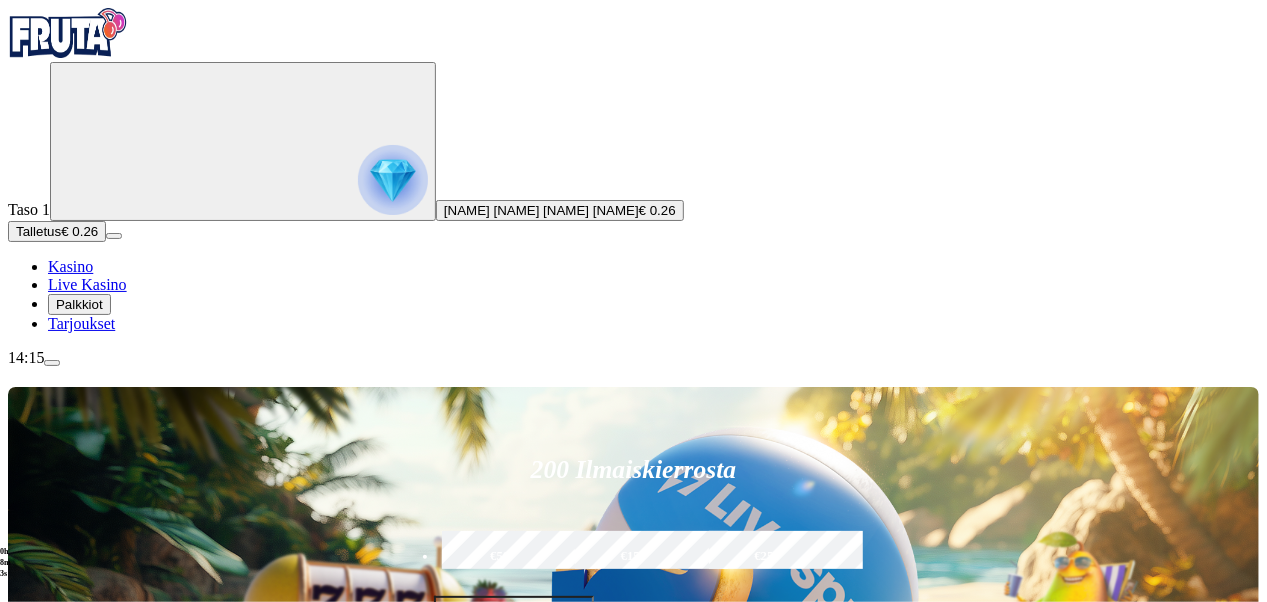 type on "****" 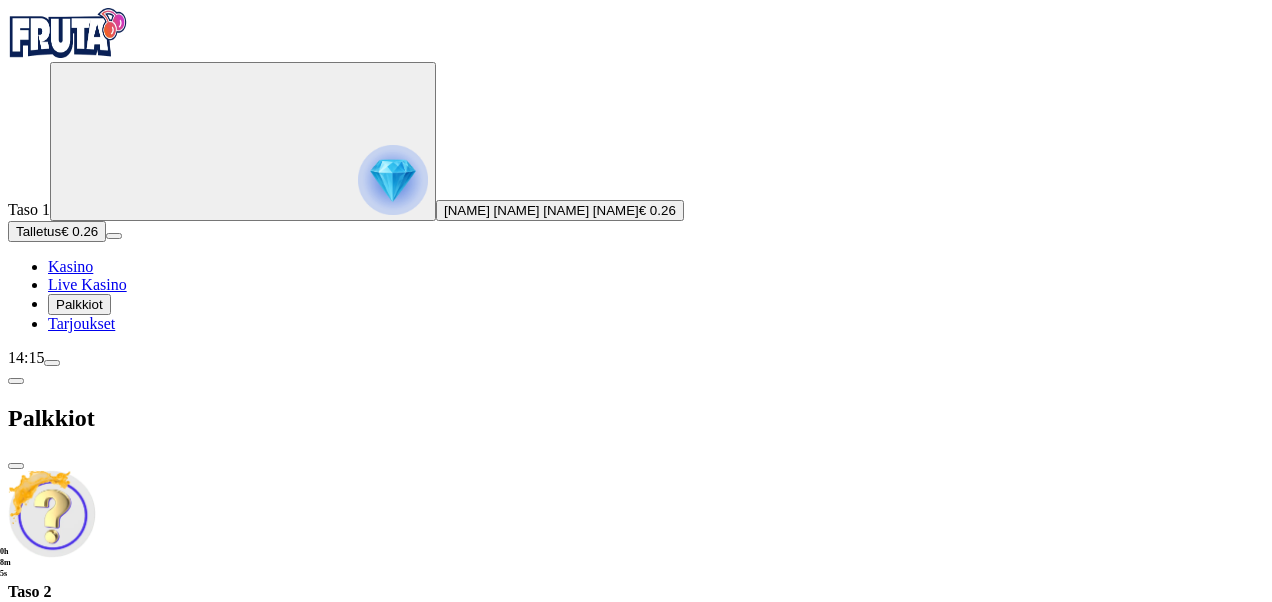 click on "14:15" at bounding box center [636, 358] 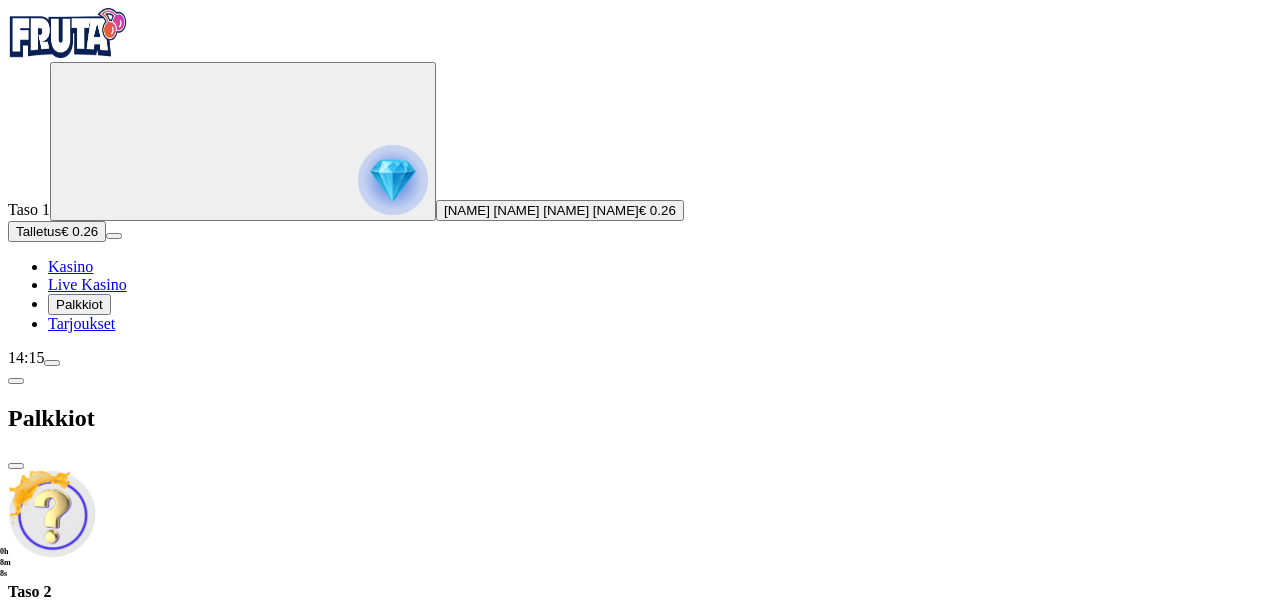 click at bounding box center [16, 381] 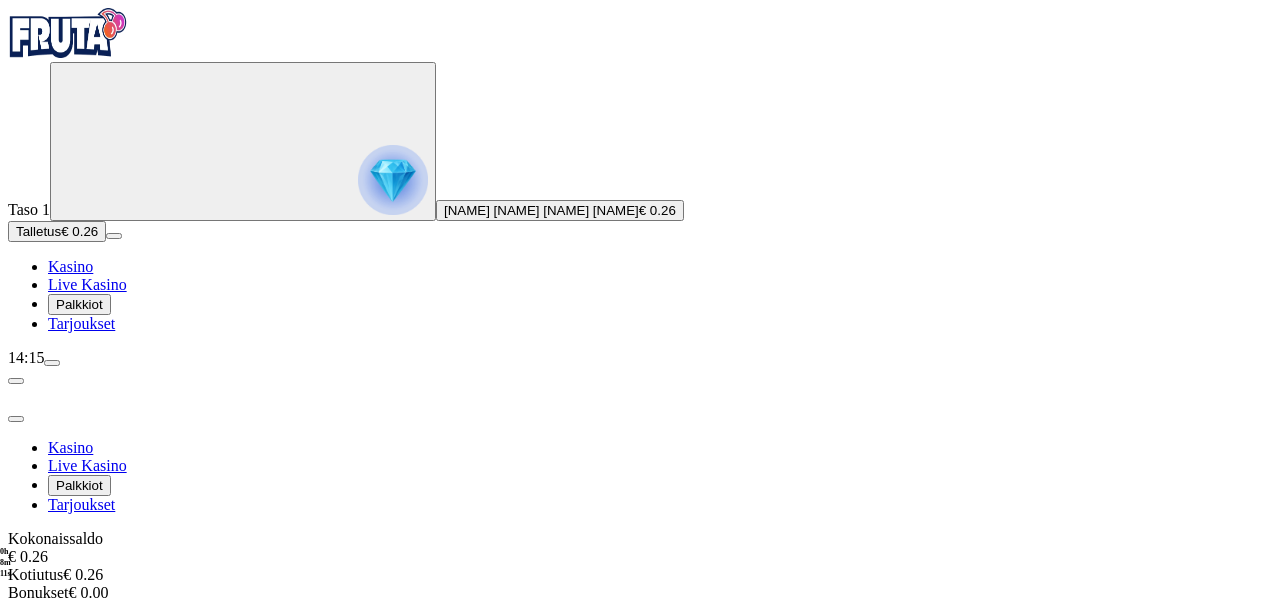 click at bounding box center (393, 180) 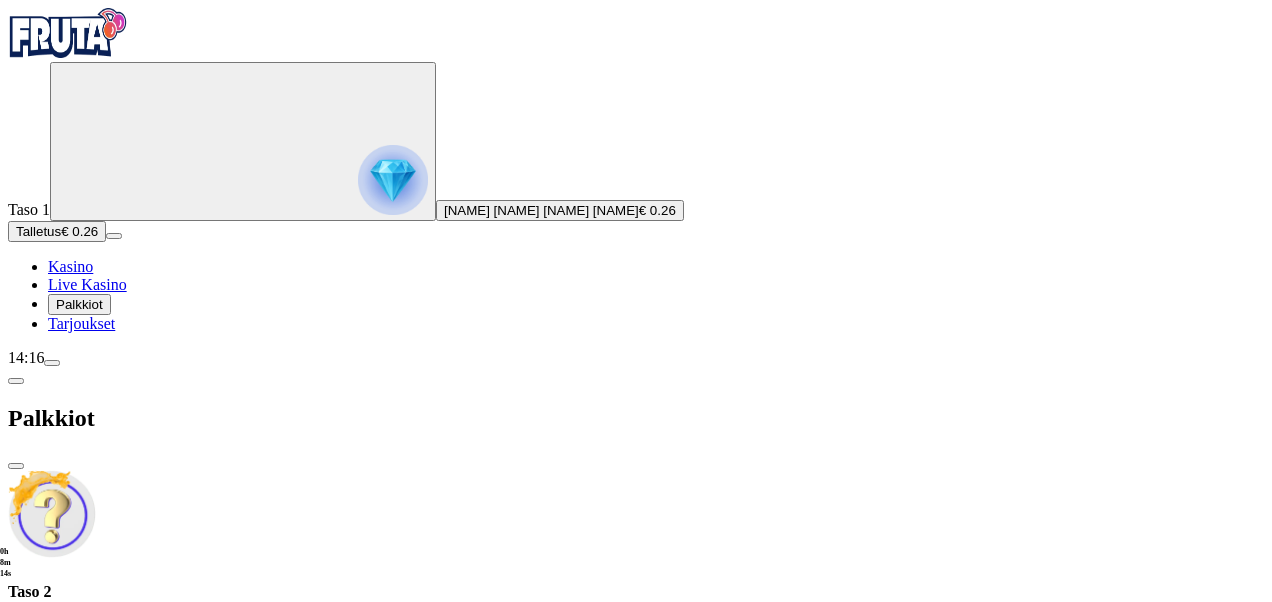 click at bounding box center [16, 381] 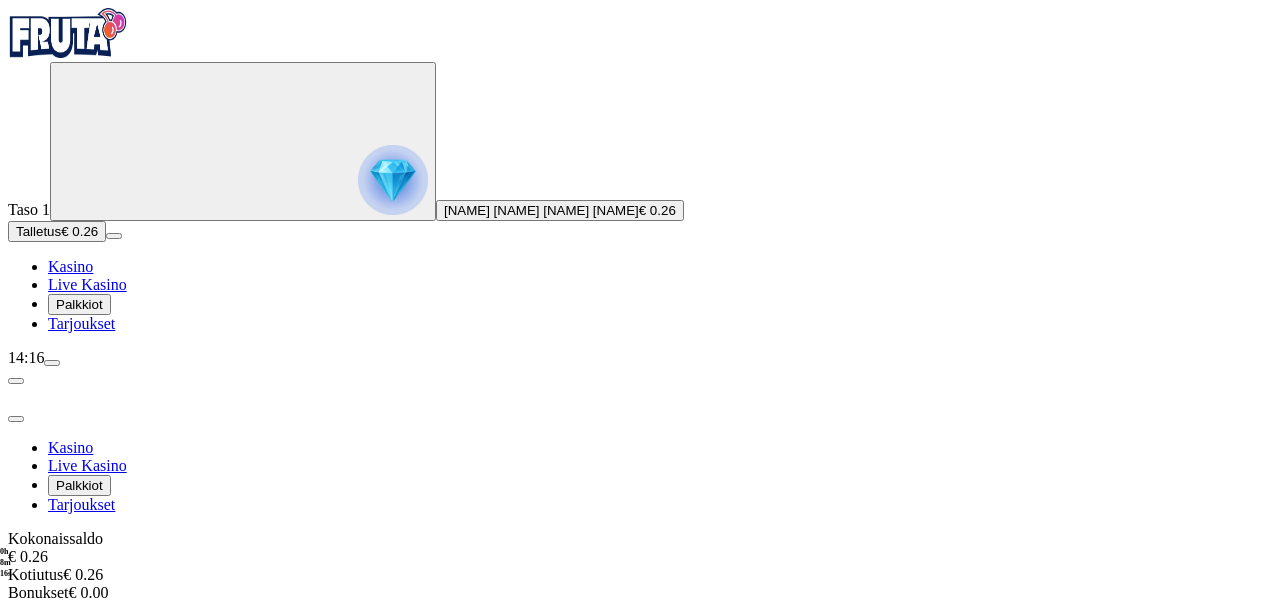 click on "Bonukset" at bounding box center [84, 649] 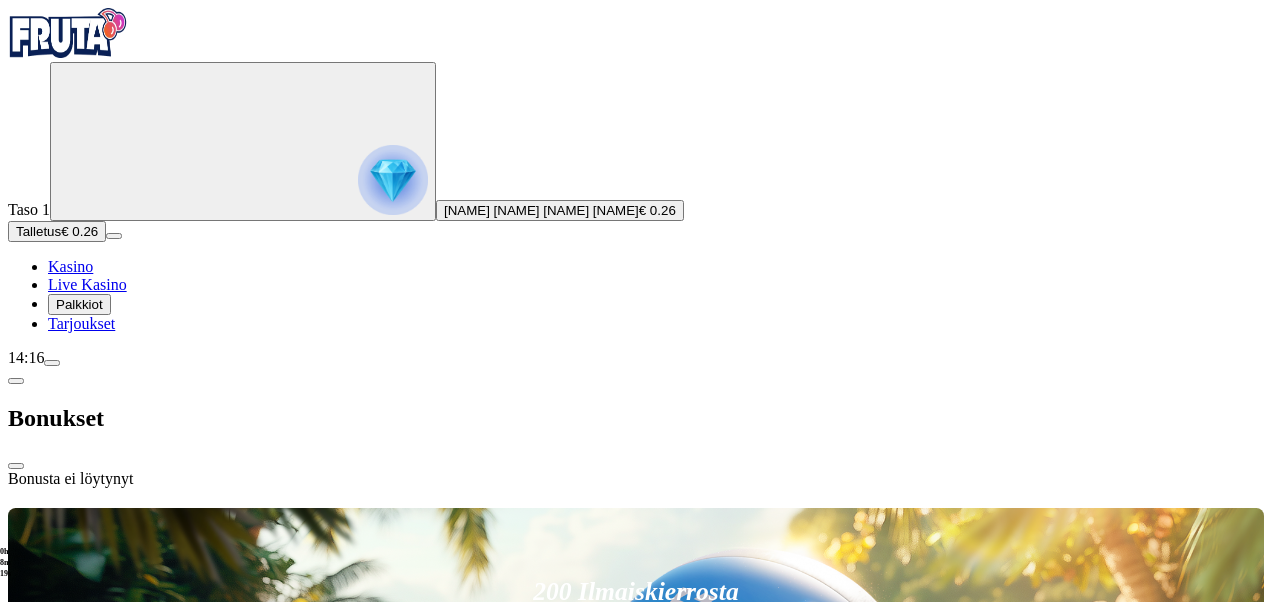 click at bounding box center (16, 381) 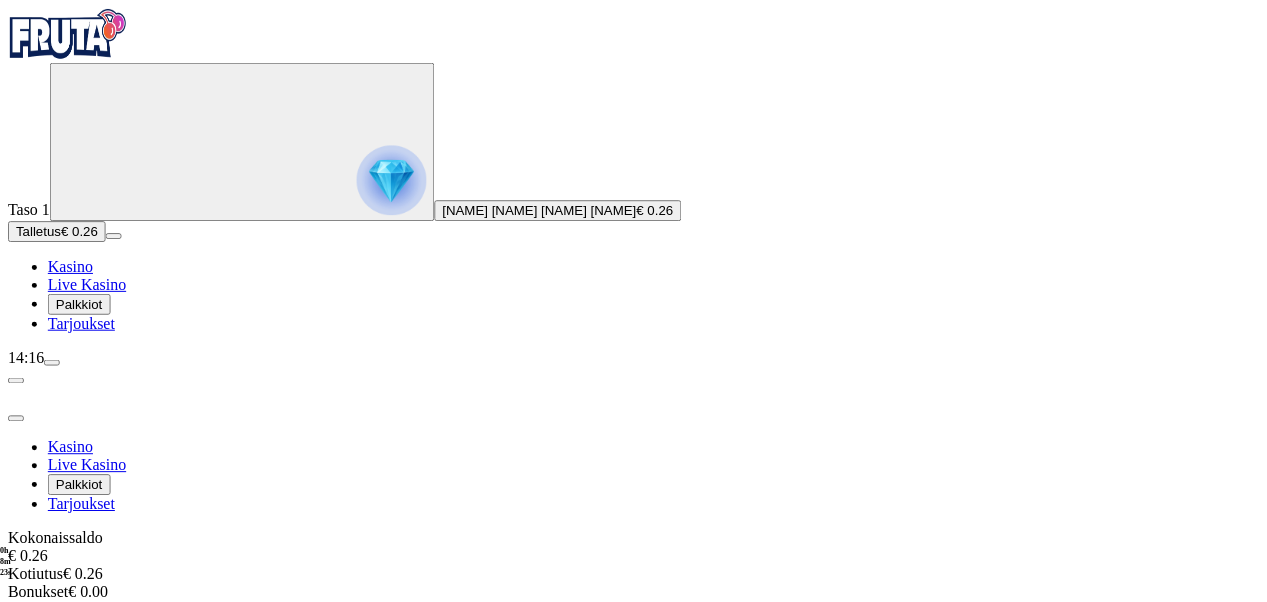 scroll, scrollTop: 106, scrollLeft: 0, axis: vertical 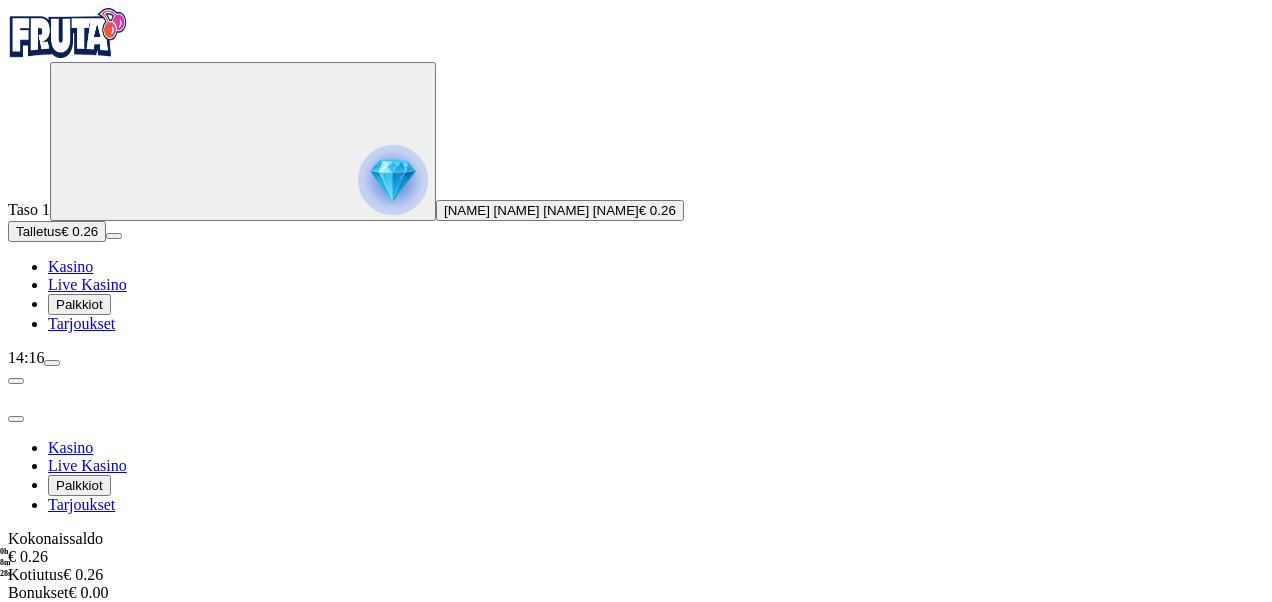 click at bounding box center (636, 865) 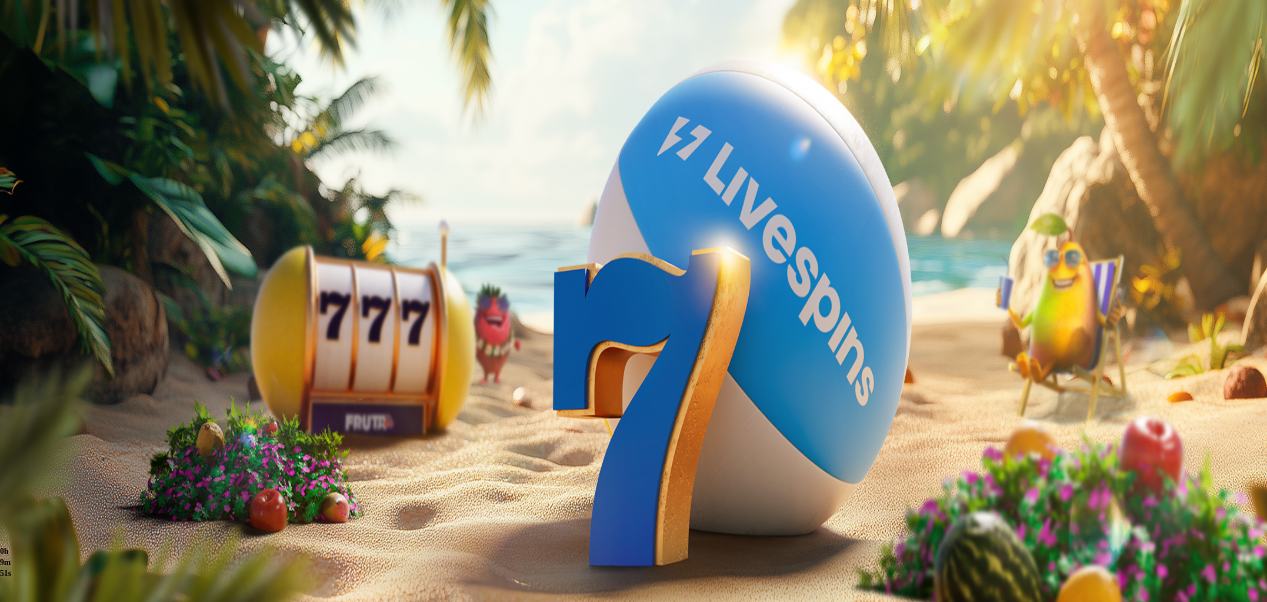 scroll, scrollTop: 0, scrollLeft: 0, axis: both 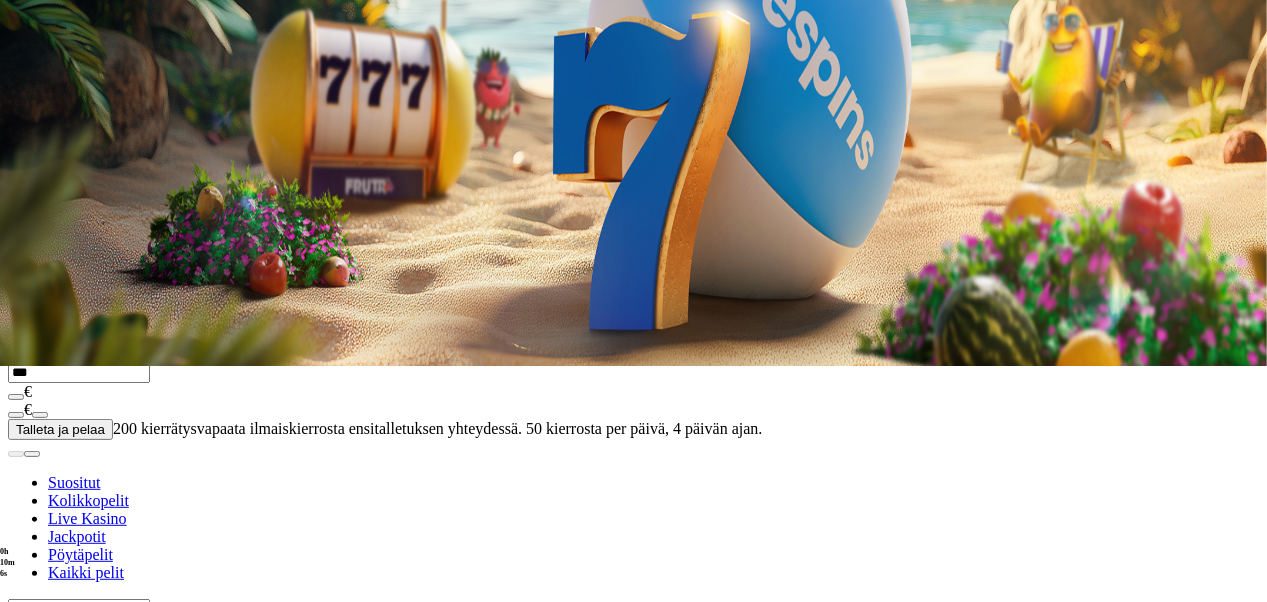 click at bounding box center [633, 608] 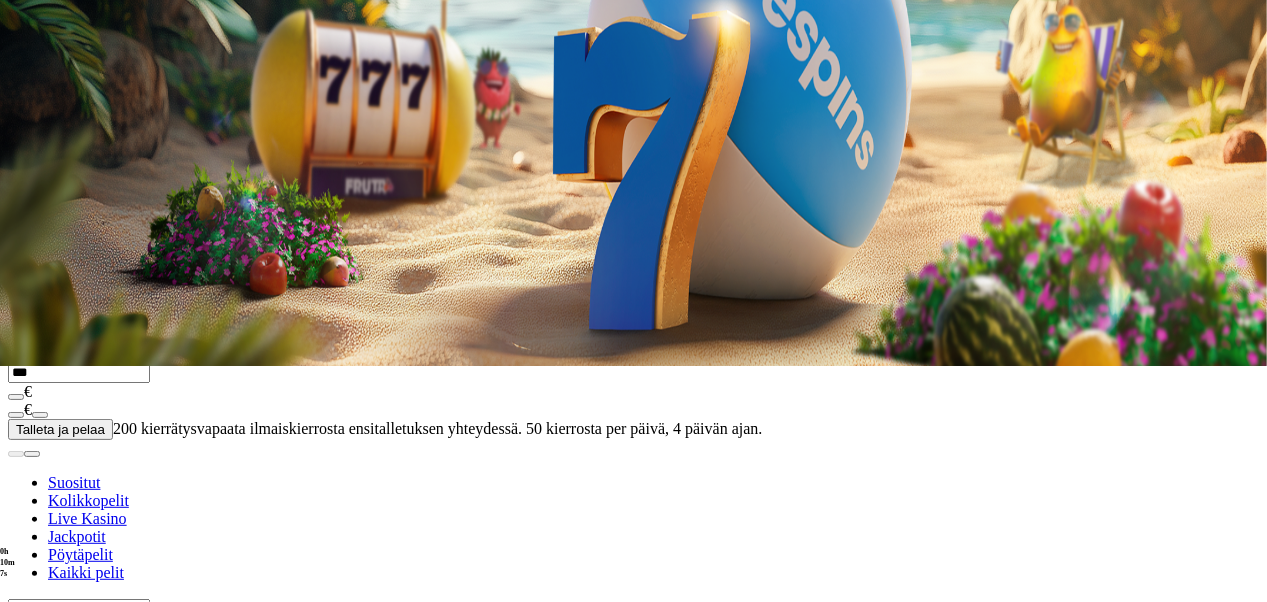click at bounding box center (79, 609) 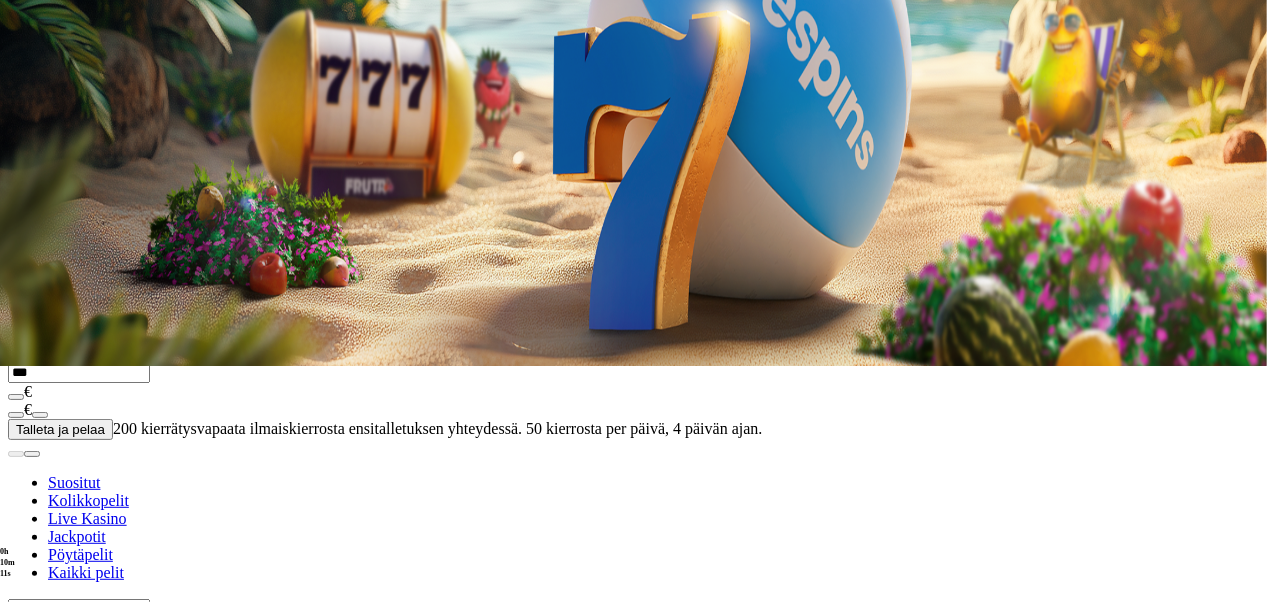 type on "****" 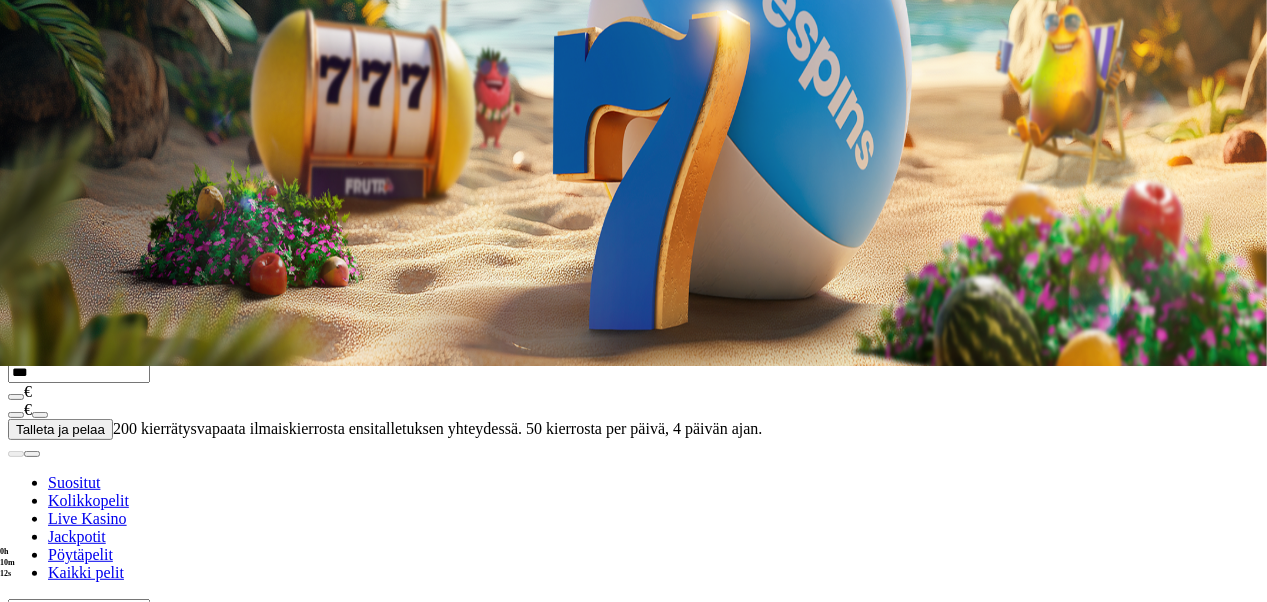 click at bounding box center [21, 721] 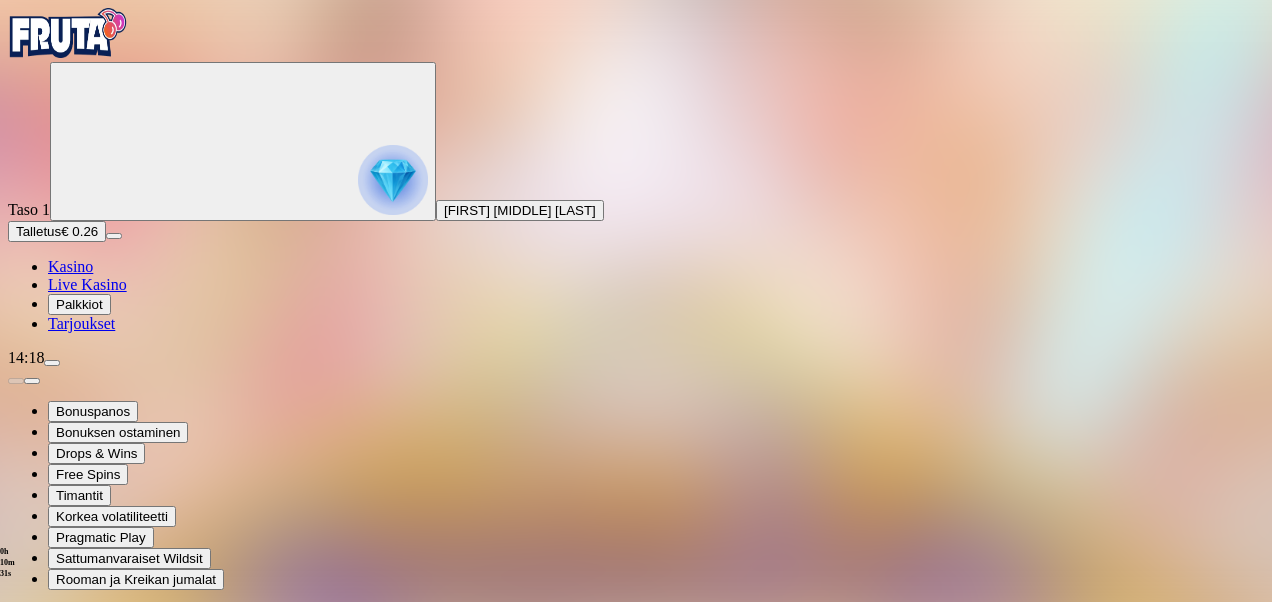 click at bounding box center (16, 799) 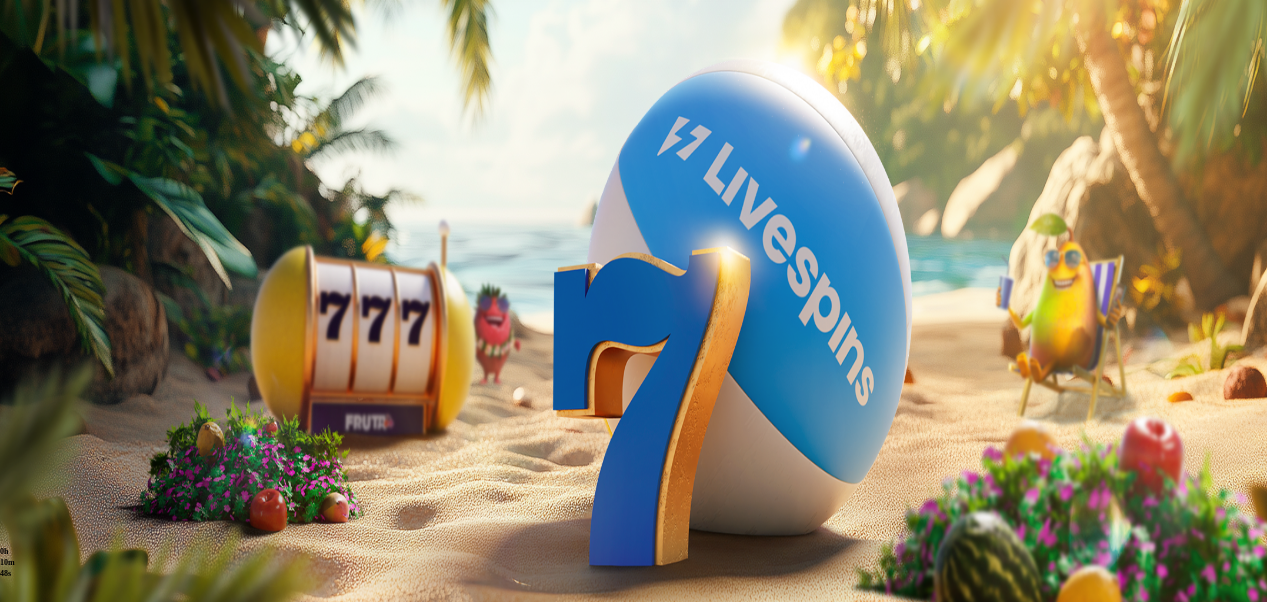 scroll, scrollTop: 0, scrollLeft: 0, axis: both 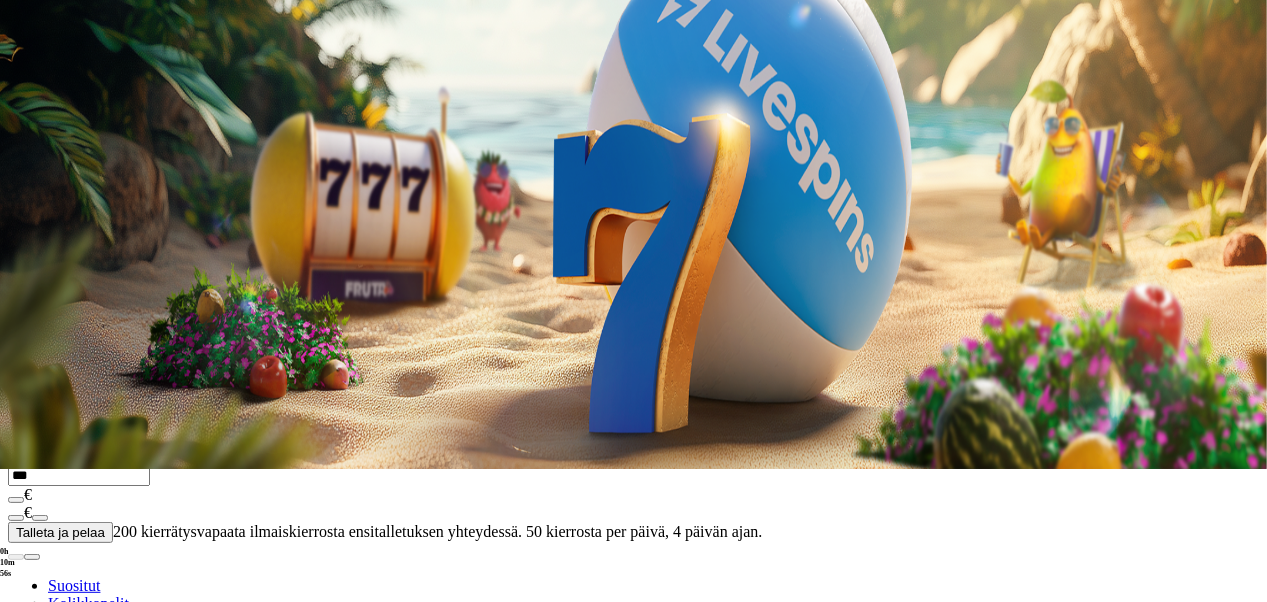 click at bounding box center [79, 712] 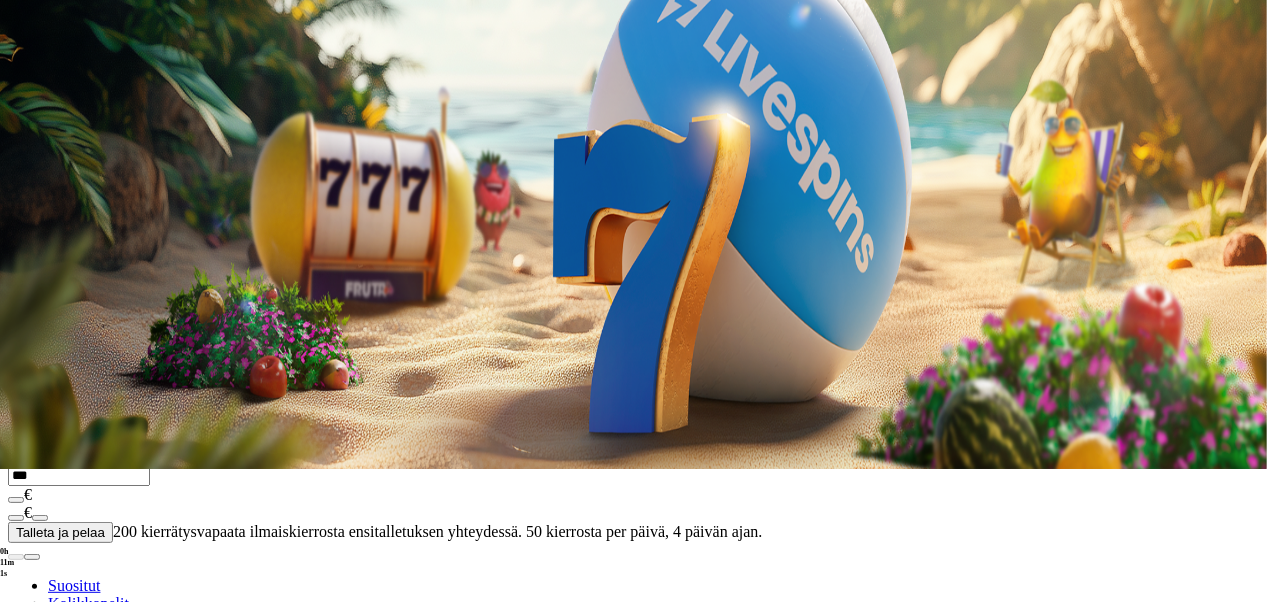 type on "*" 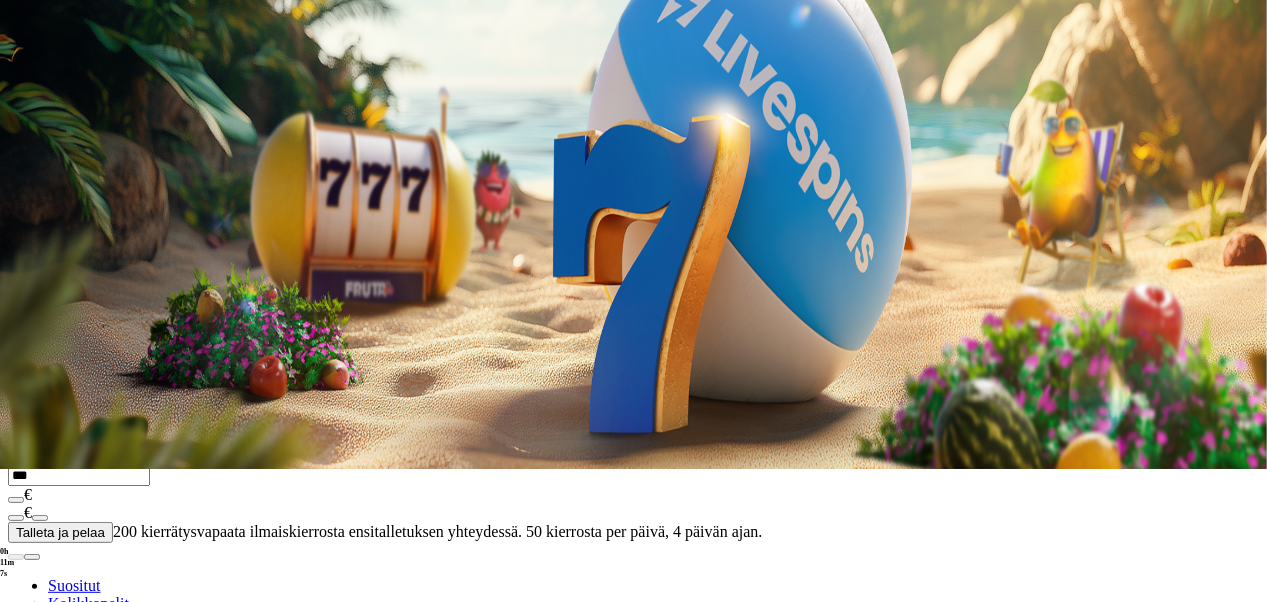 type on "****" 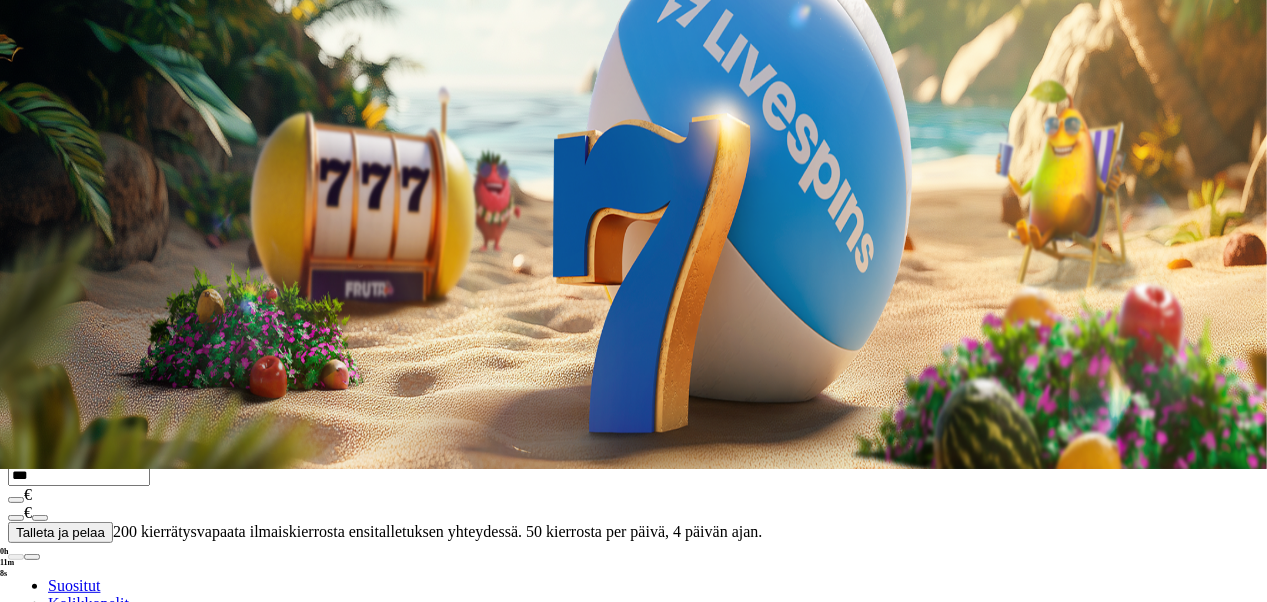 click on "Pelaa nyt" at bounding box center (50, 814) 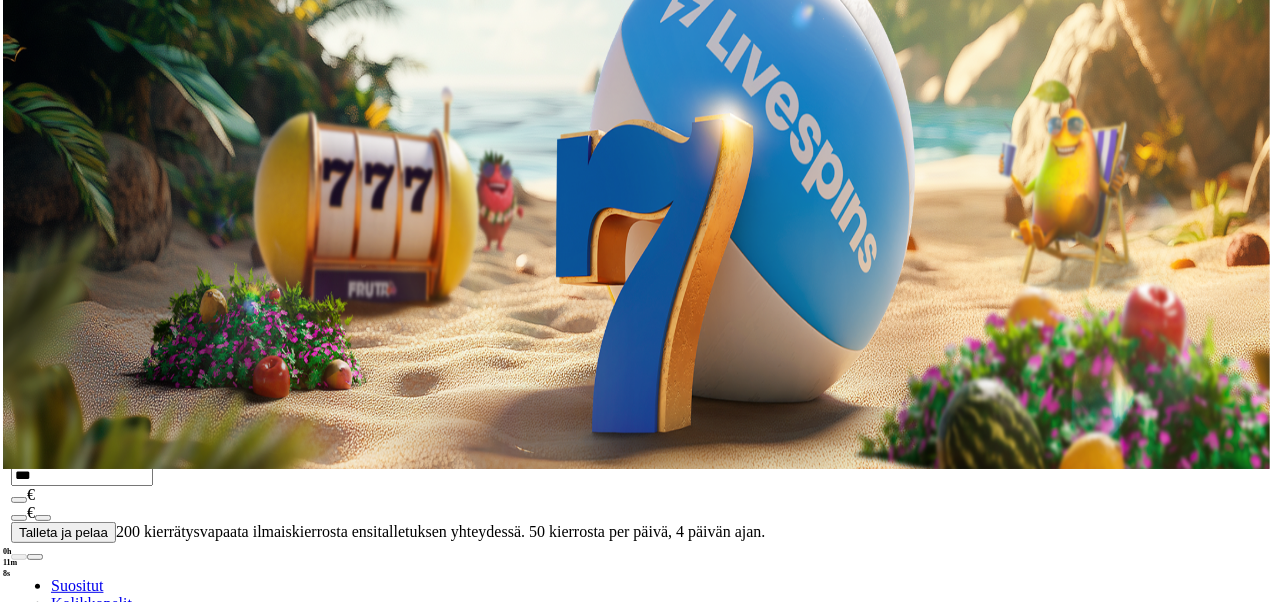 scroll, scrollTop: 0, scrollLeft: 0, axis: both 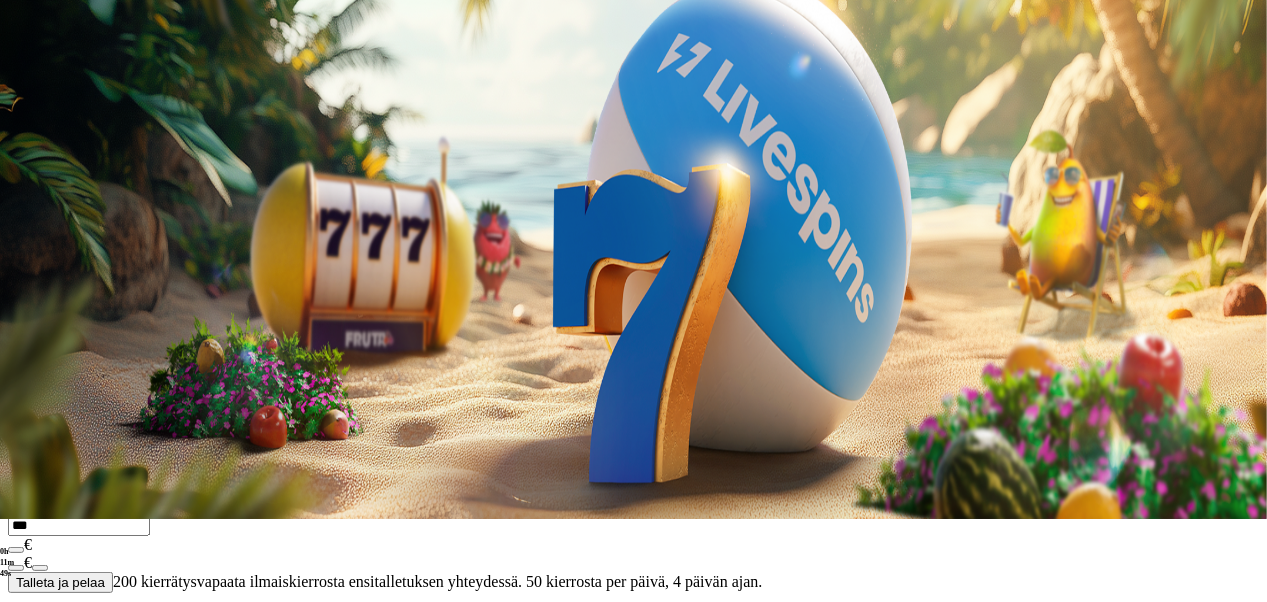 click on "14:20" at bounding box center [633, 275] 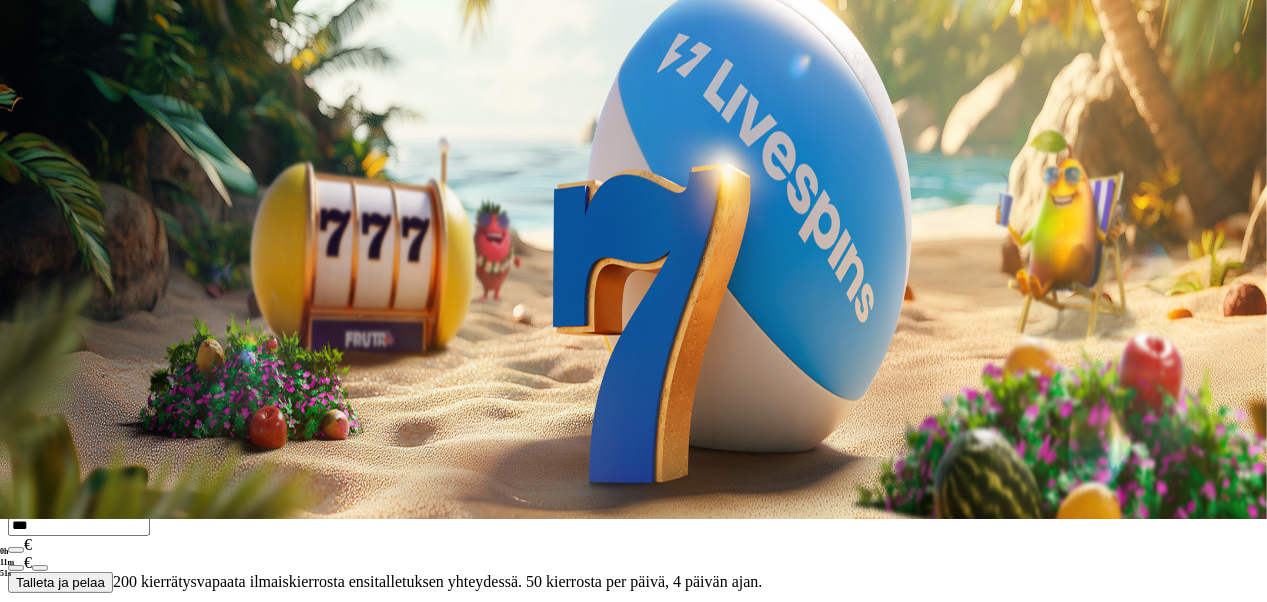 click at bounding box center [393, 97] 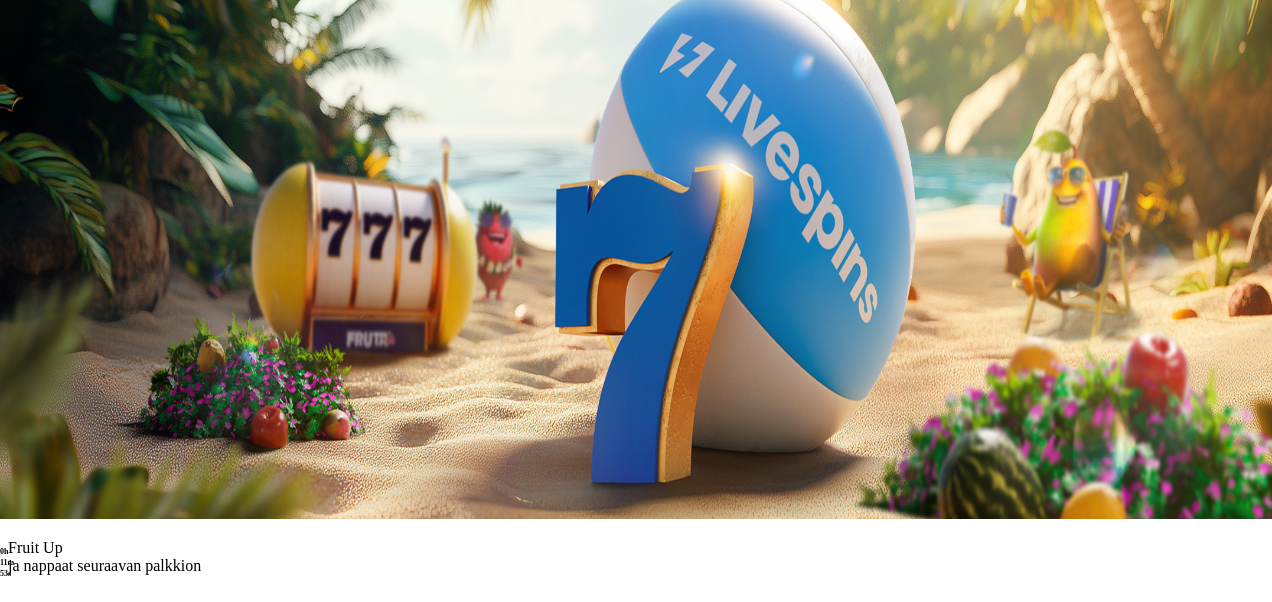 click on "Palkkiot" at bounding box center [636, 335] 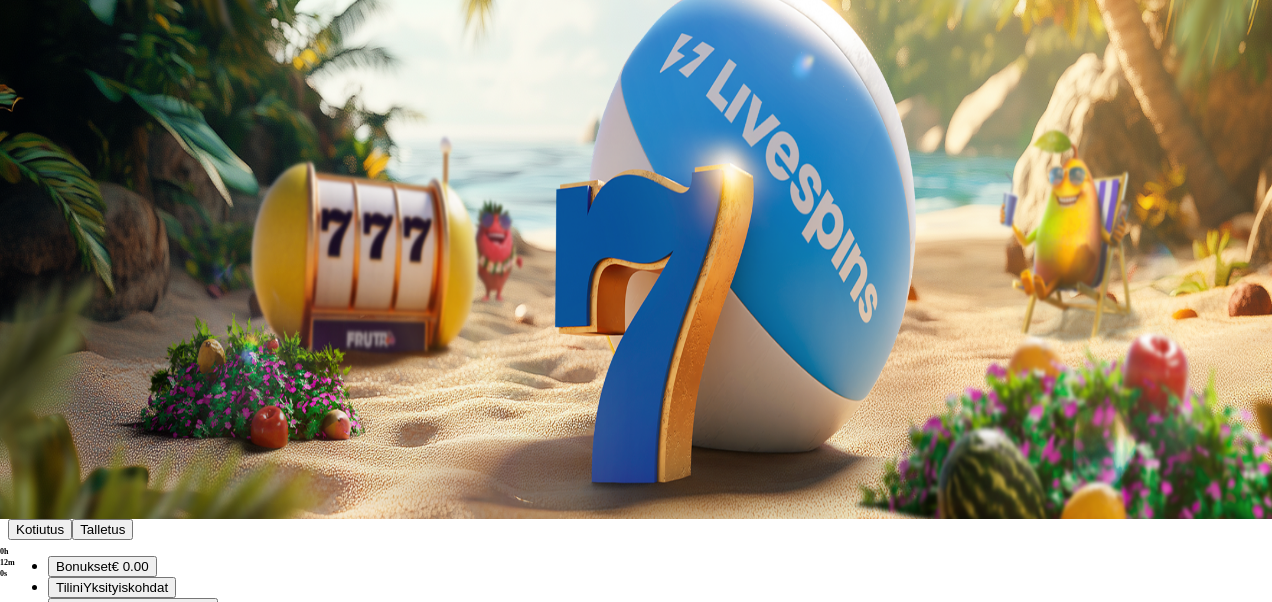 scroll, scrollTop: 106, scrollLeft: 0, axis: vertical 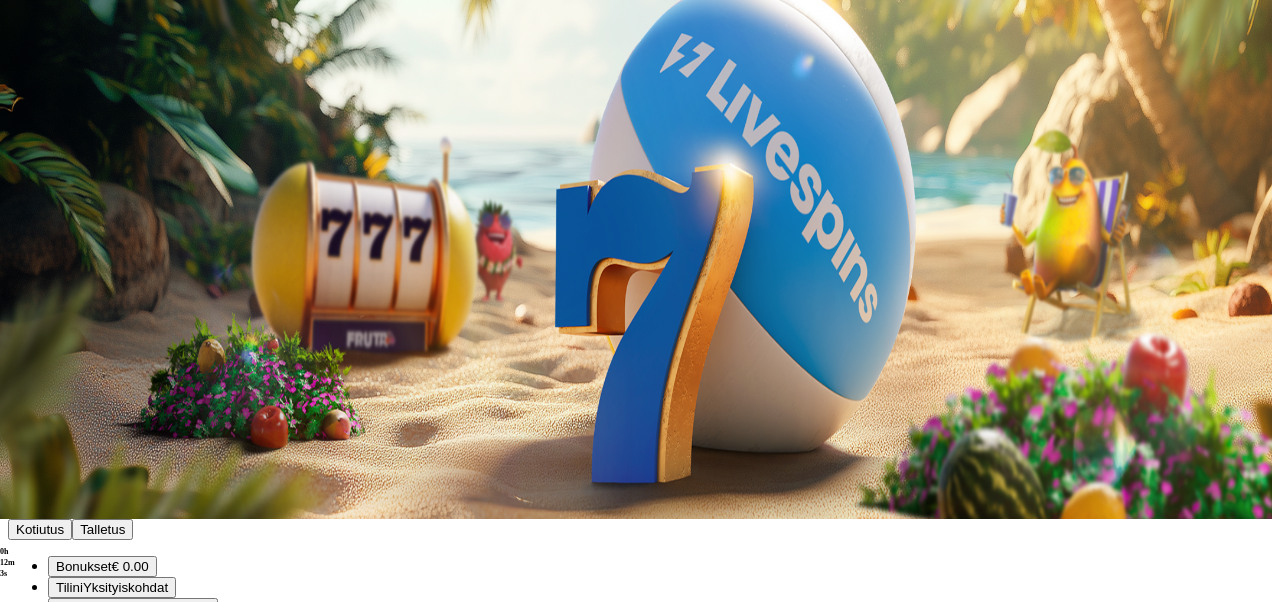 drag, startPoint x: 690, startPoint y: 349, endPoint x: 689, endPoint y: 338, distance: 11.045361 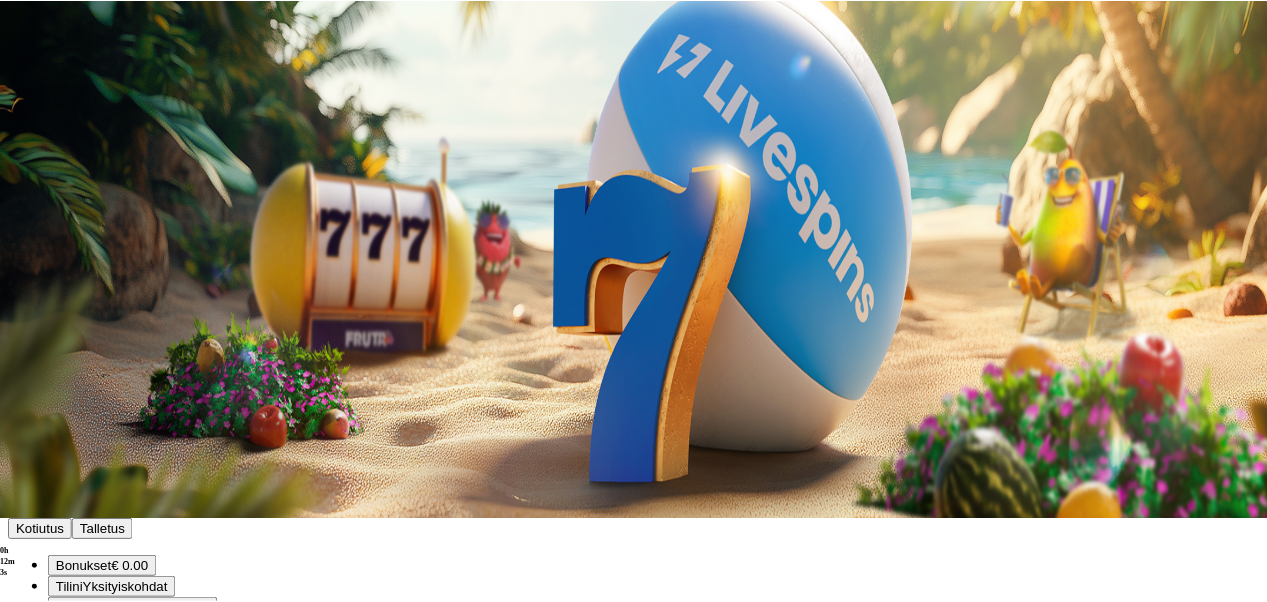 scroll, scrollTop: 0, scrollLeft: 0, axis: both 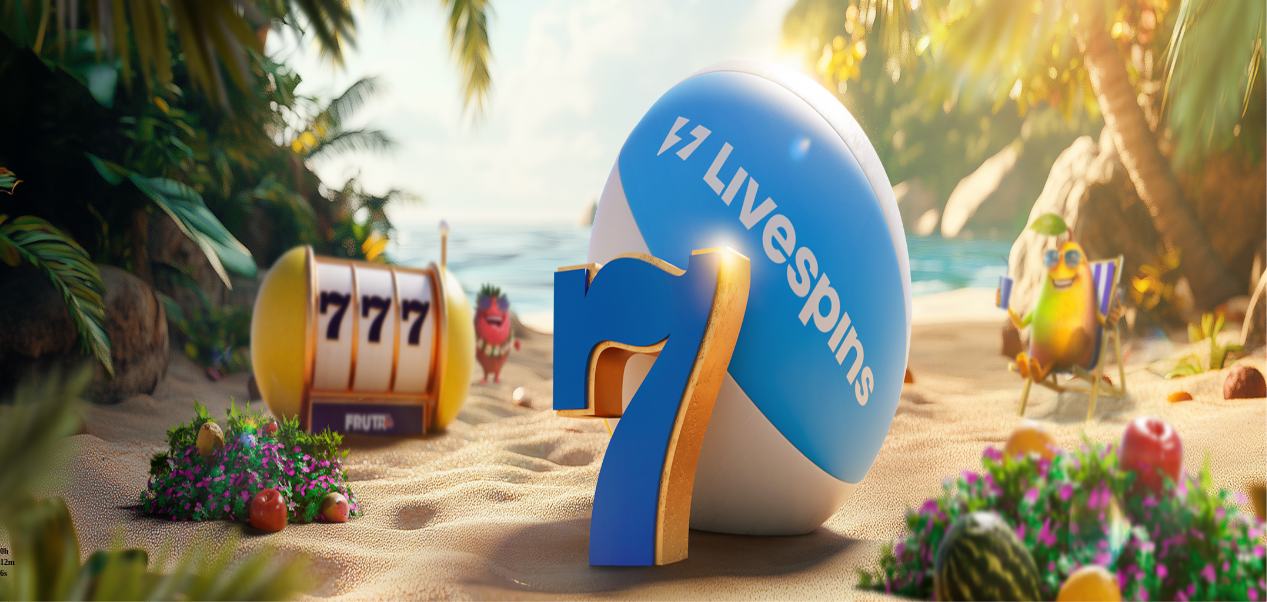 click at bounding box center [79, 845] 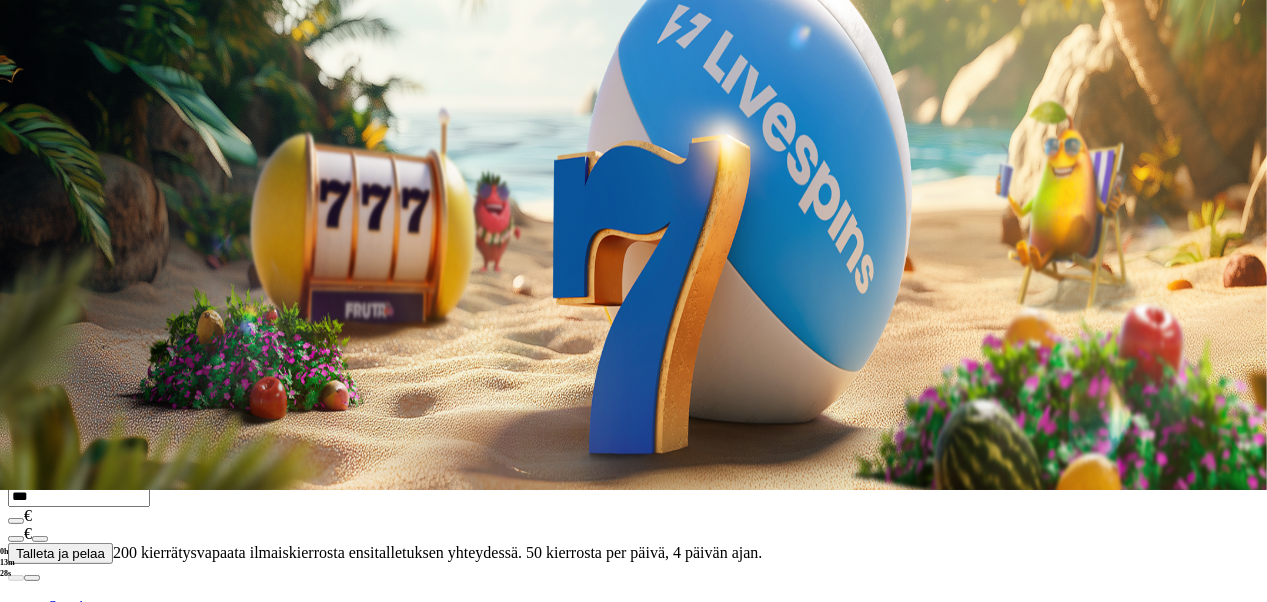 scroll, scrollTop: 130, scrollLeft: 0, axis: vertical 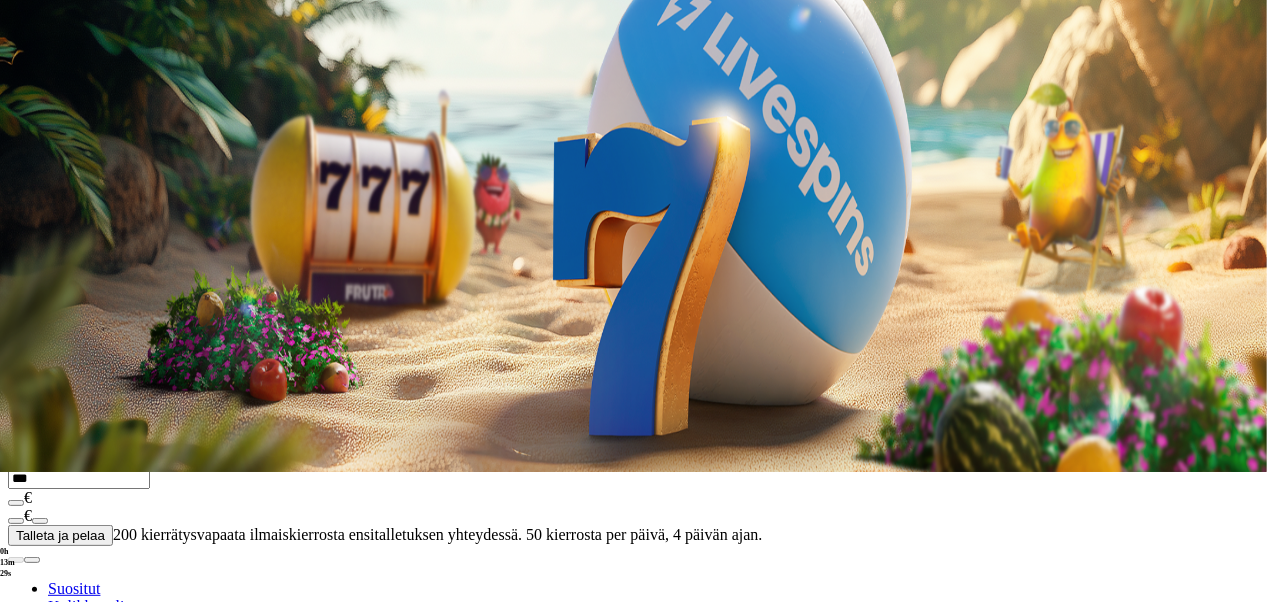 click at bounding box center (79, 715) 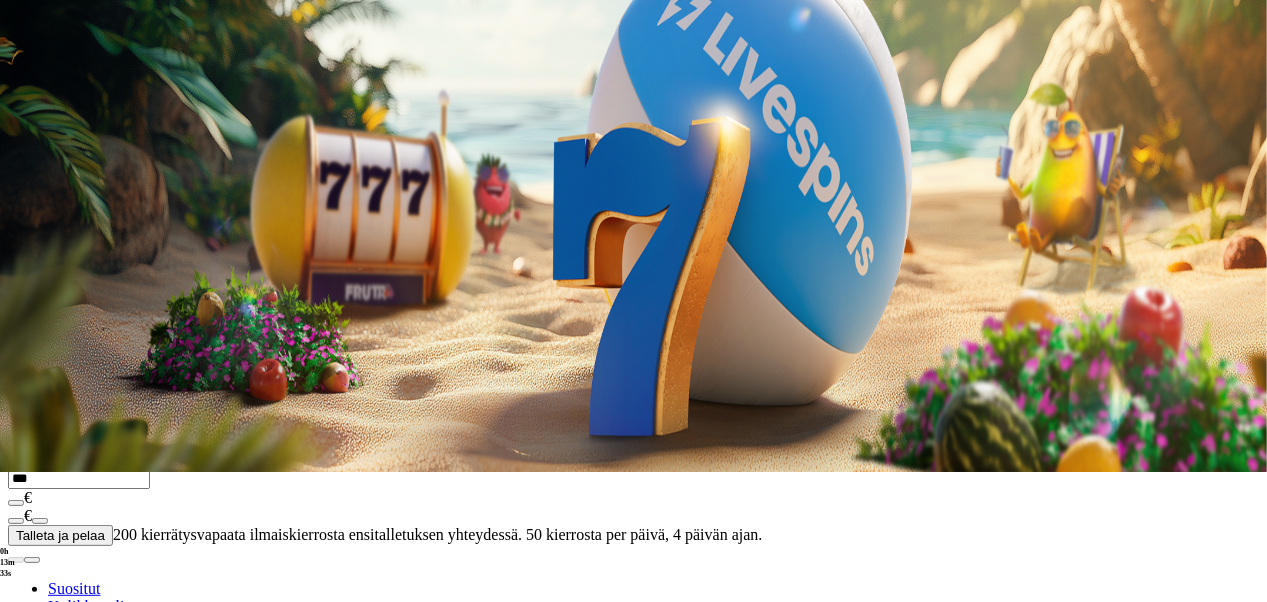 type on "****" 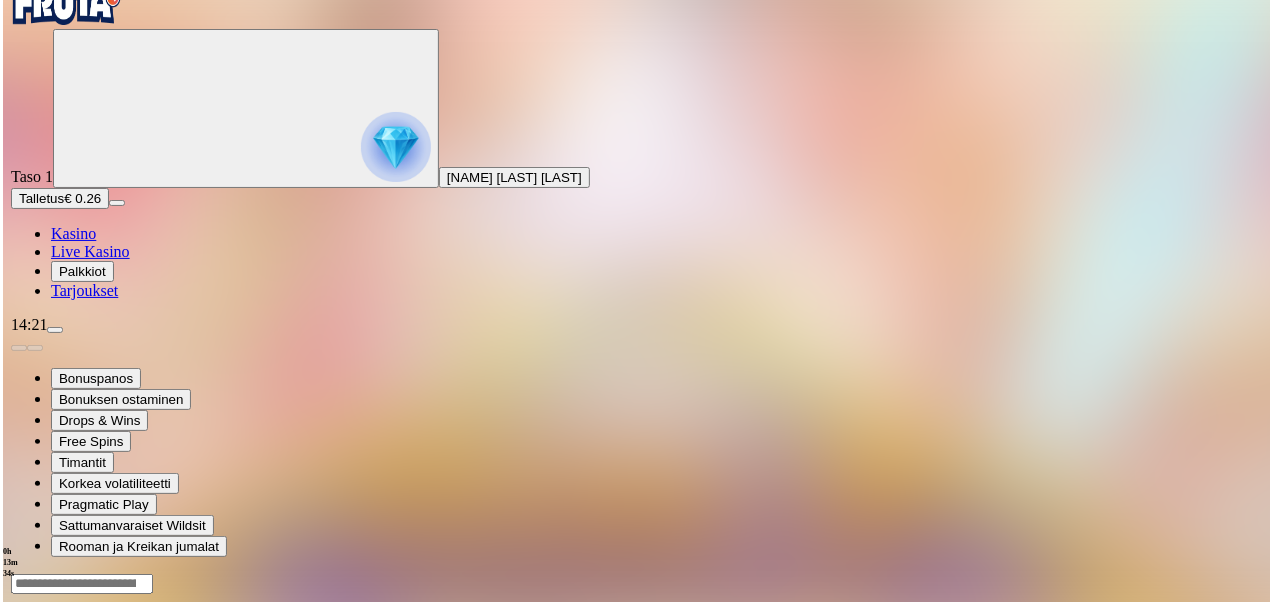 scroll, scrollTop: 0, scrollLeft: 0, axis: both 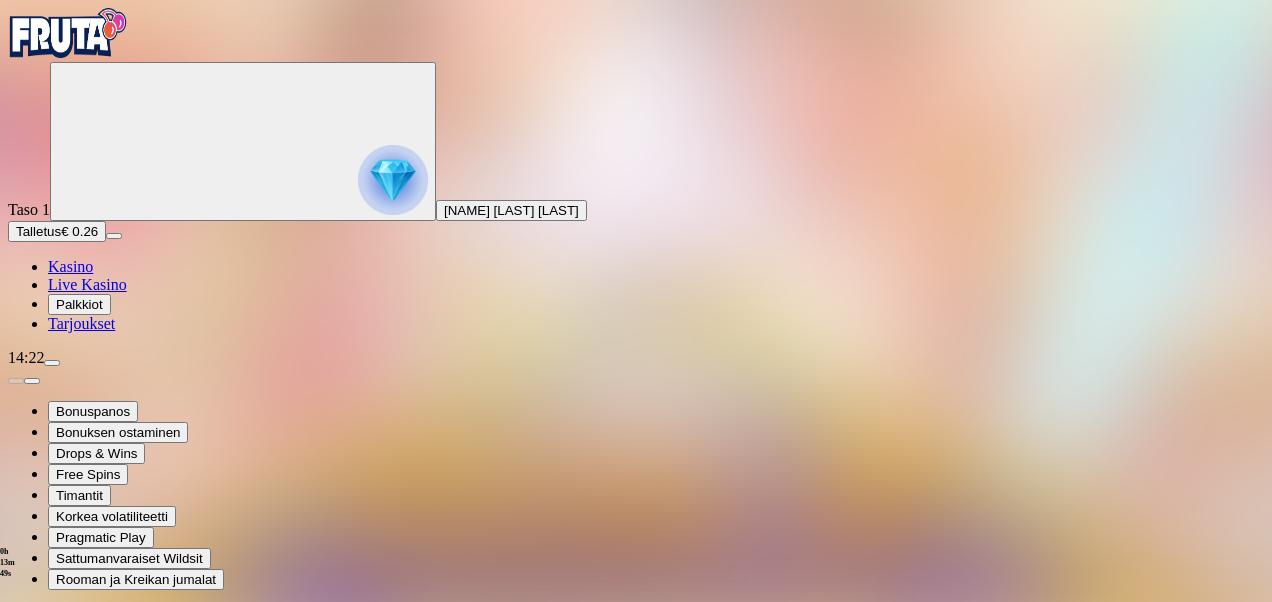 click at bounding box center [16, 799] 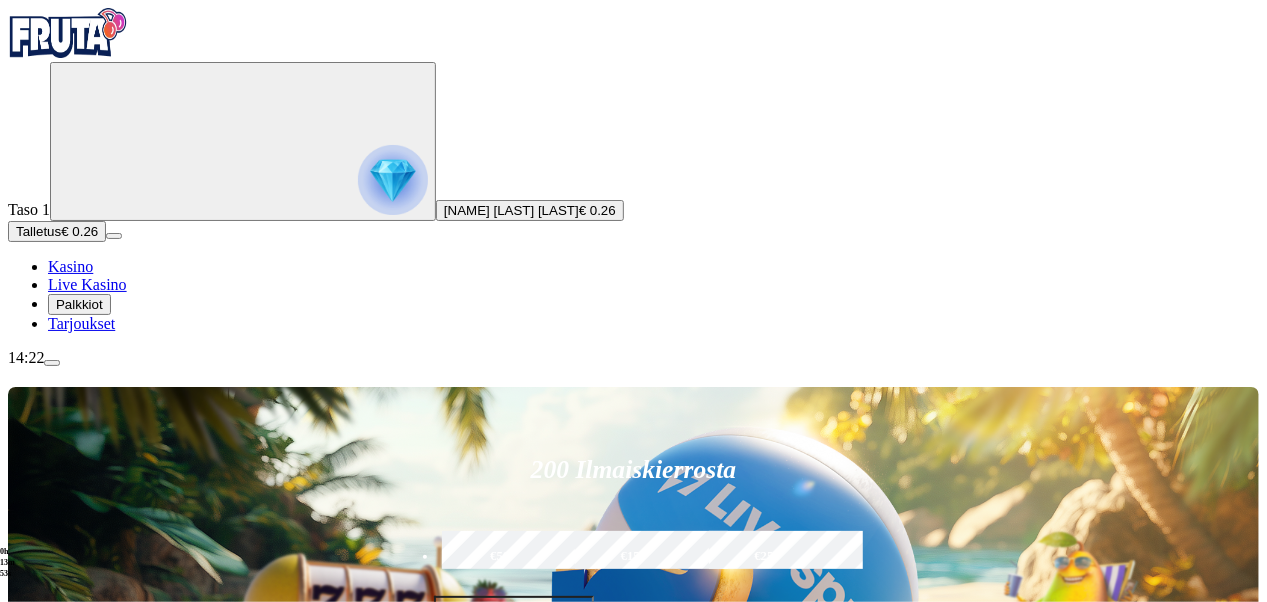 click 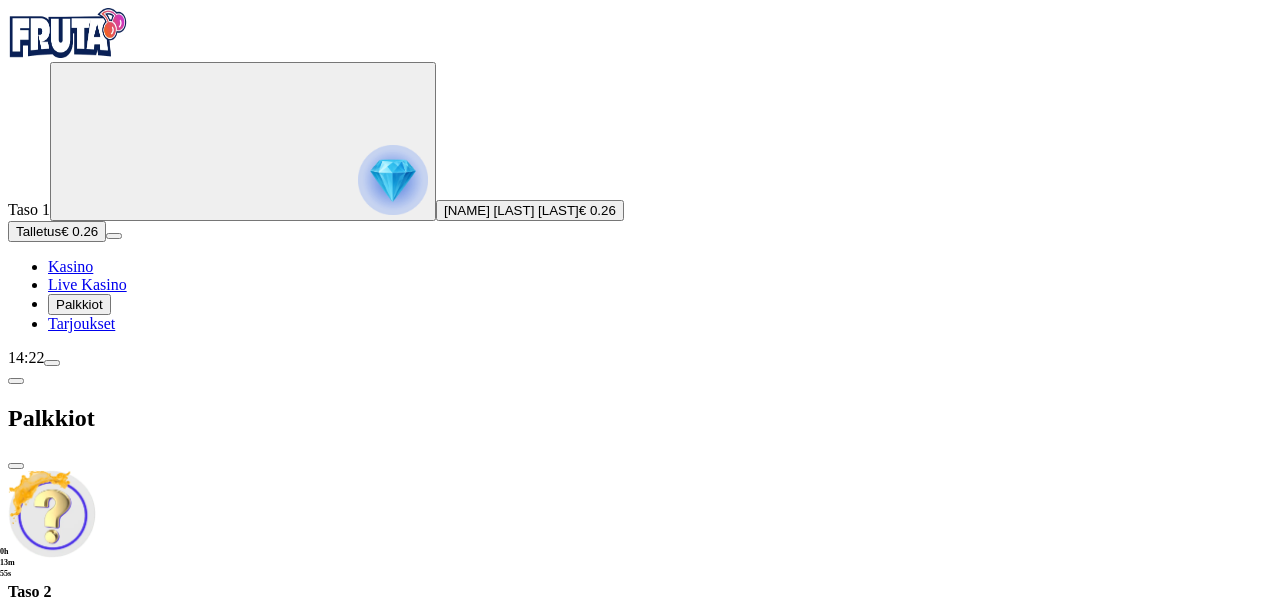 click at bounding box center [16, 381] 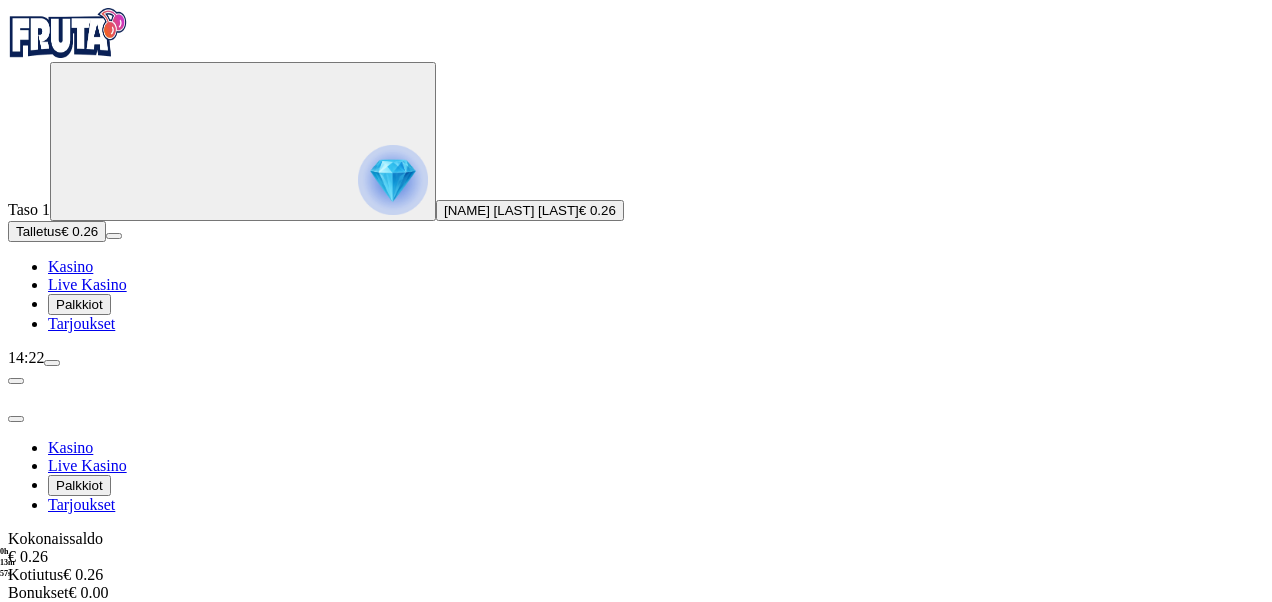 scroll, scrollTop: 106, scrollLeft: 0, axis: vertical 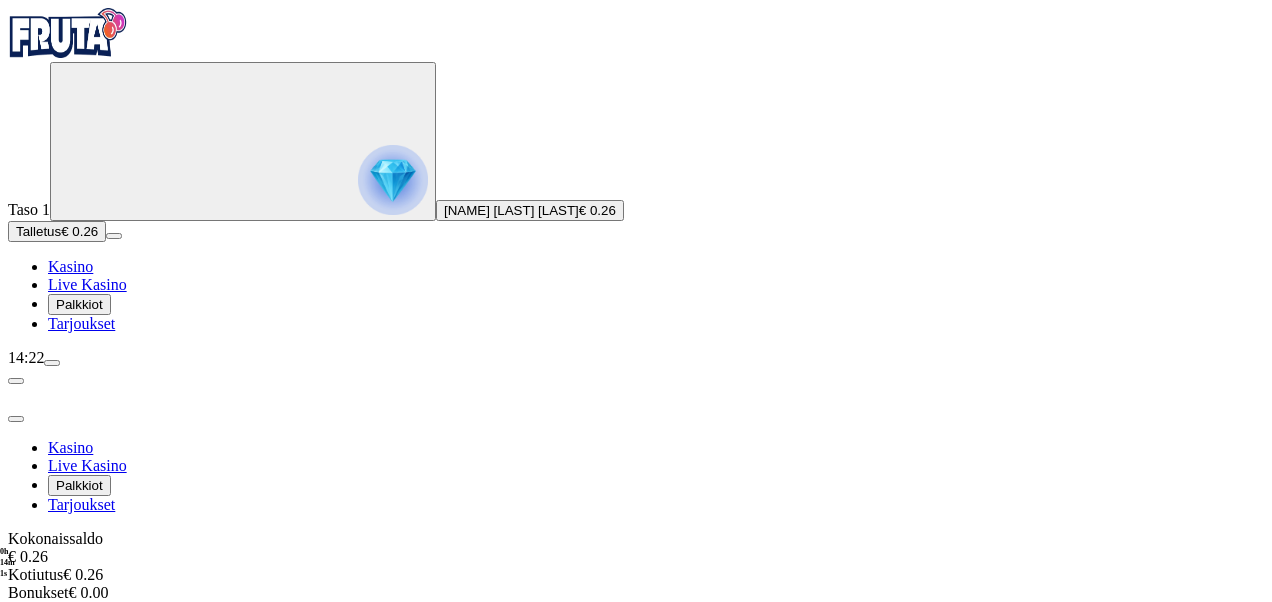 click on "Kysy apua" at bounding box center (87, 817) 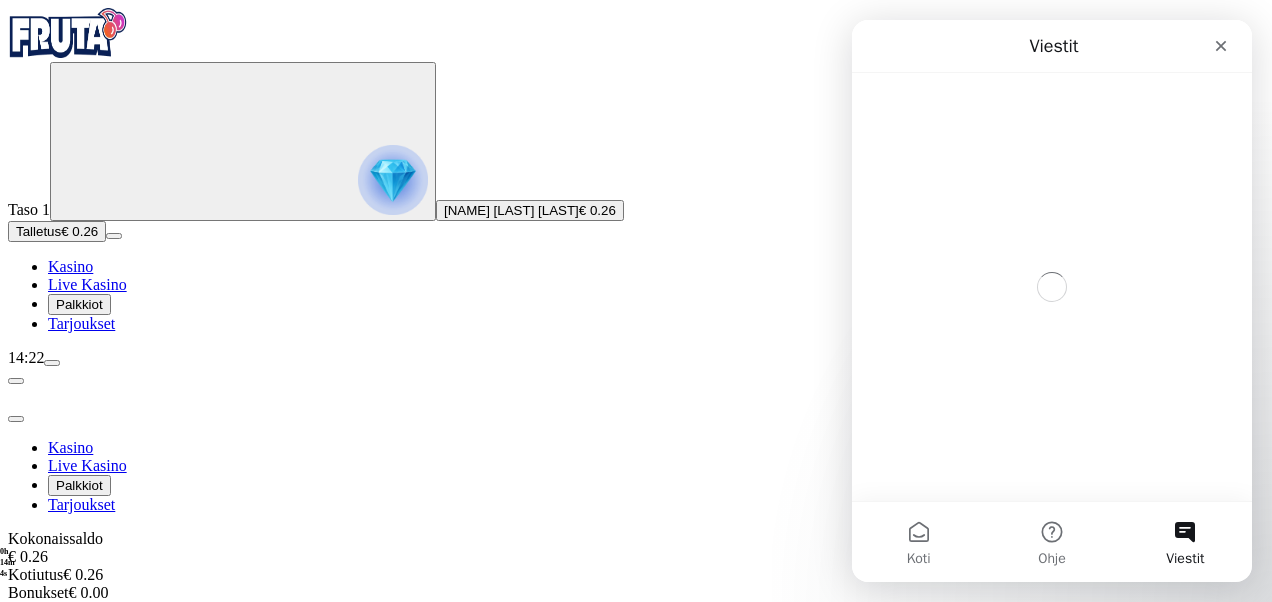 scroll, scrollTop: 0, scrollLeft: 0, axis: both 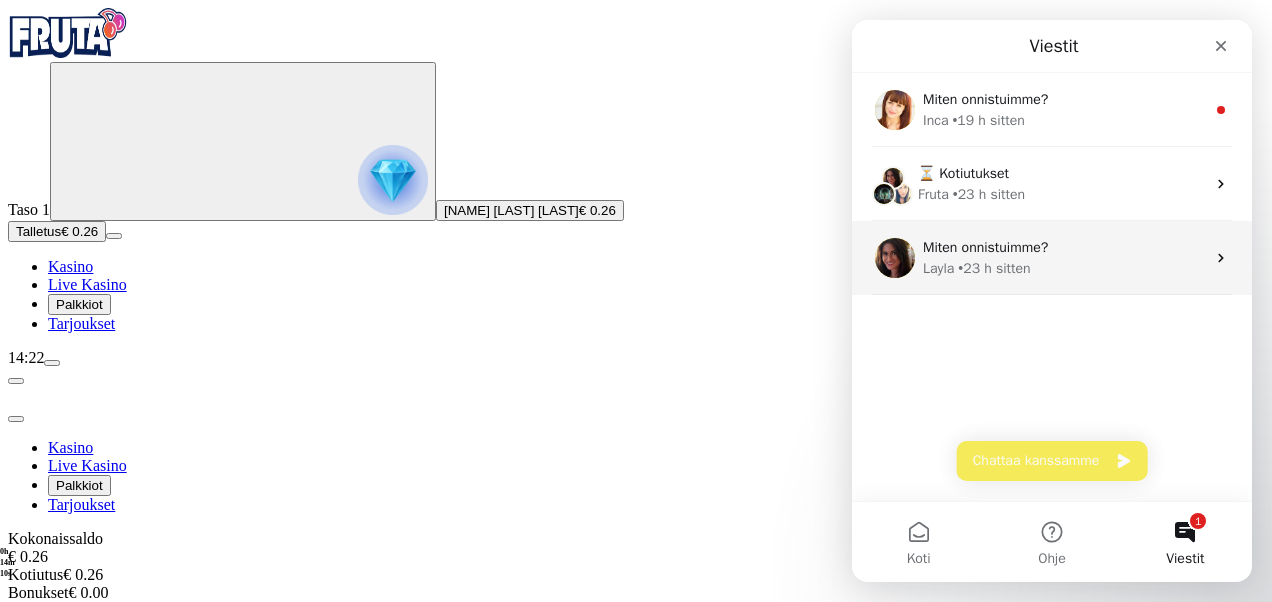 click on "Miten onnistuimme?" at bounding box center [985, 247] 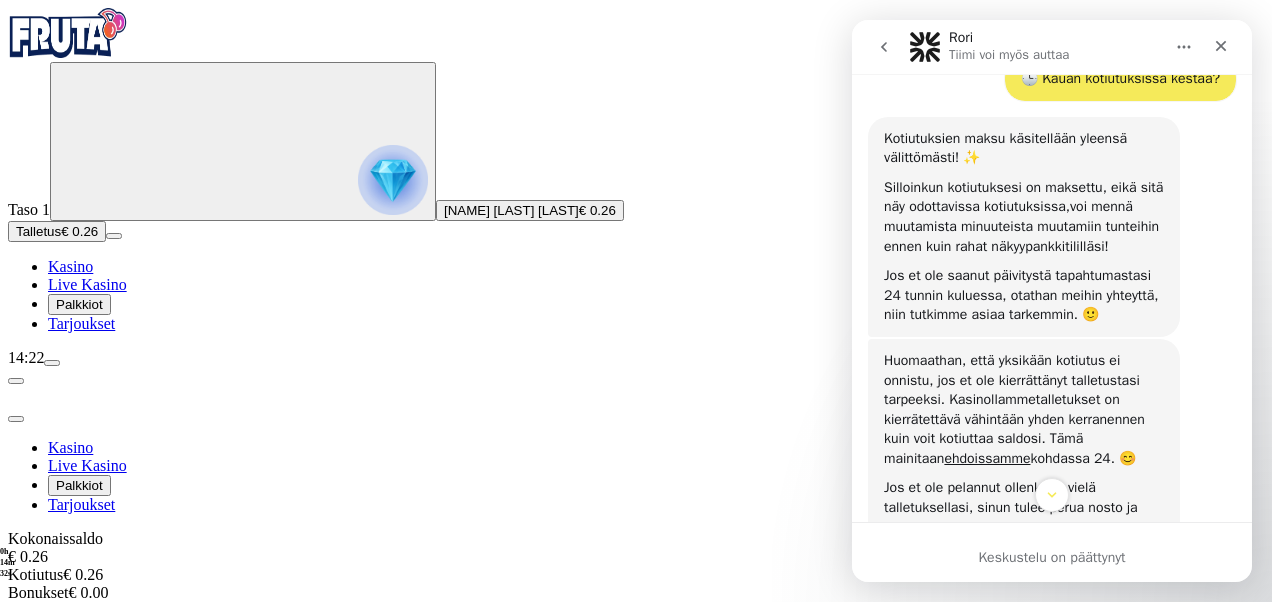 scroll, scrollTop: 410, scrollLeft: 0, axis: vertical 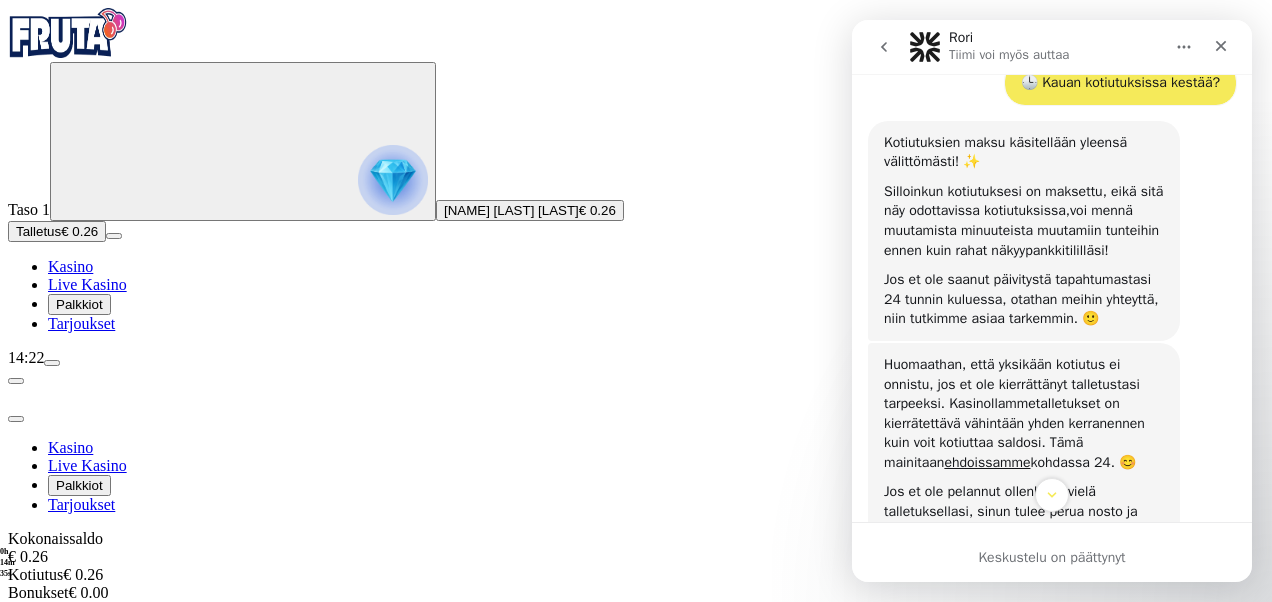 click at bounding box center (884, 47) 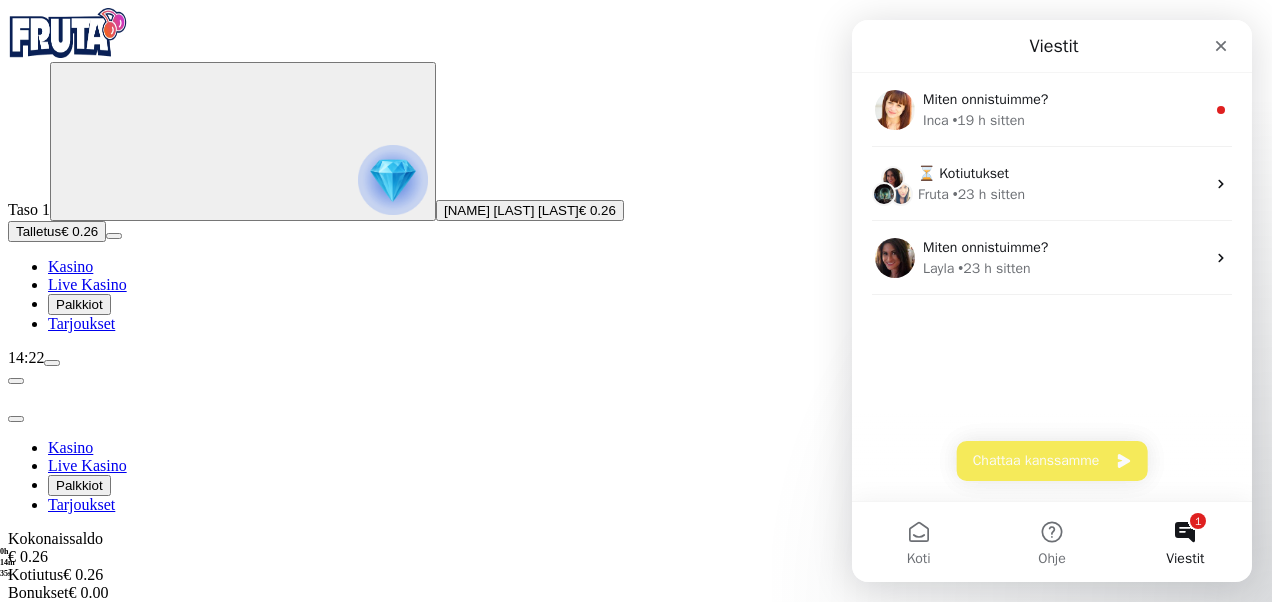 scroll, scrollTop: 0, scrollLeft: 0, axis: both 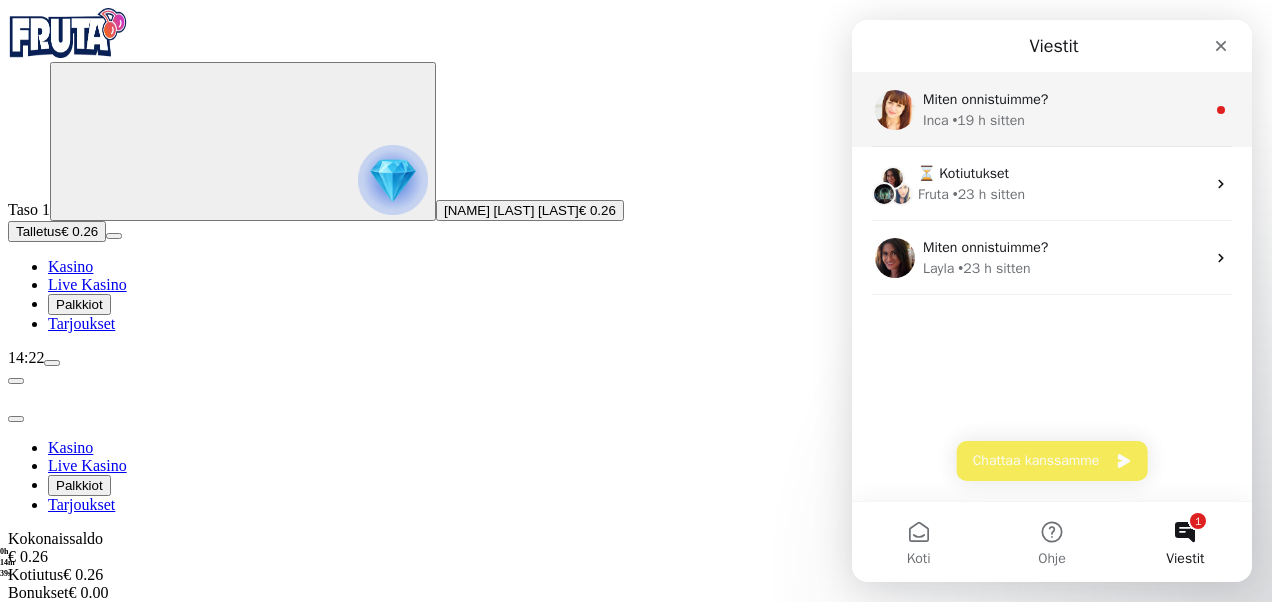 click on "•  19 h sitten" at bounding box center [988, 120] 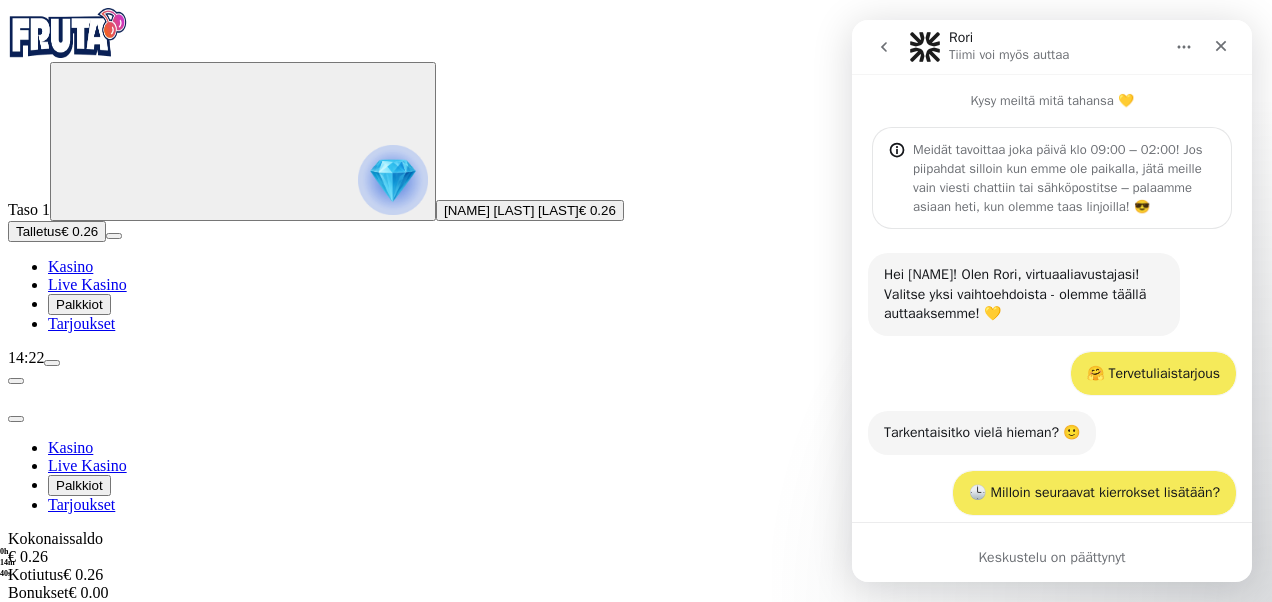 scroll, scrollTop: 2, scrollLeft: 0, axis: vertical 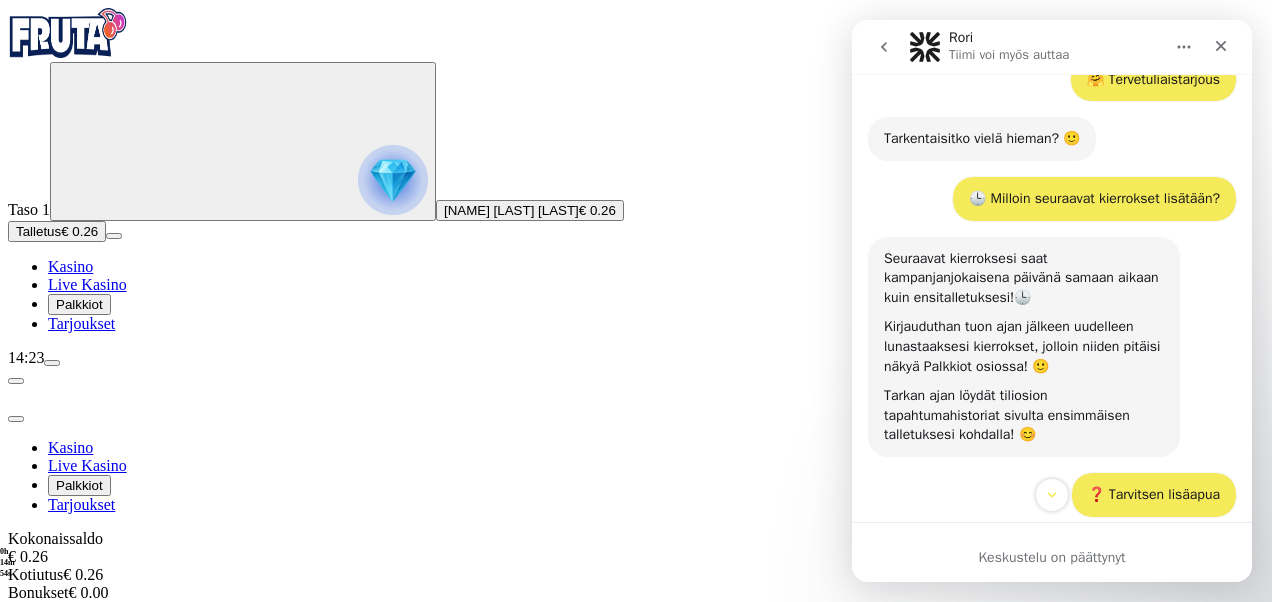 click on "Kirjaudu ulos" at bounding box center [54, 854] 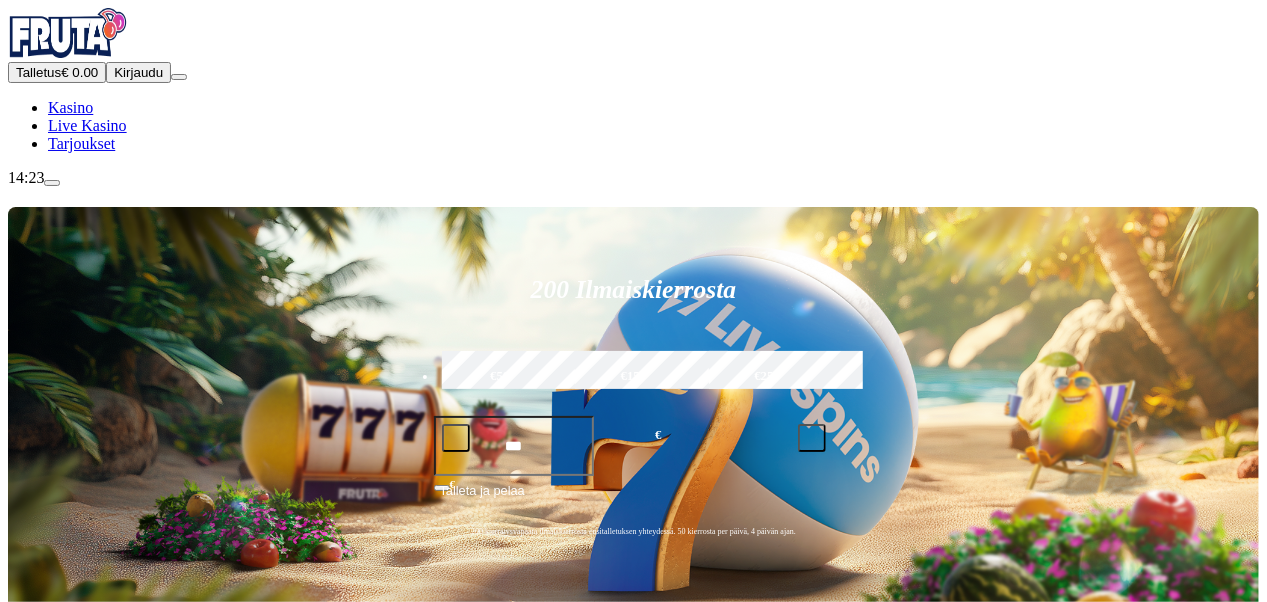 click on "Kirjaudu" at bounding box center [138, 72] 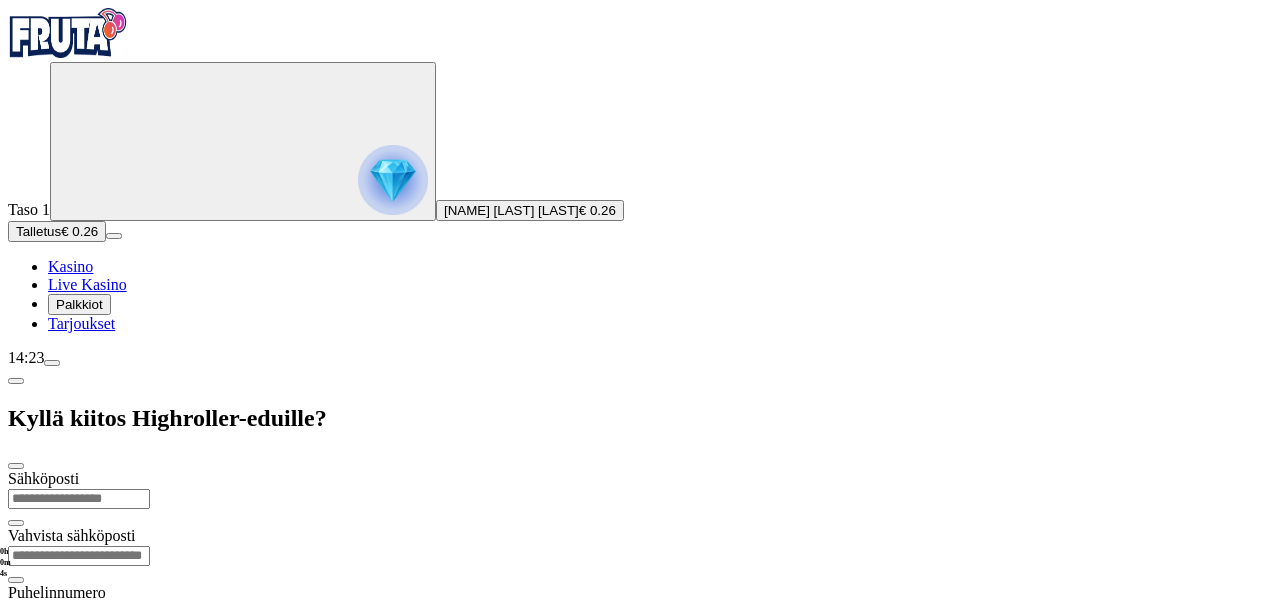 click on "Palkkiot" at bounding box center (79, 304) 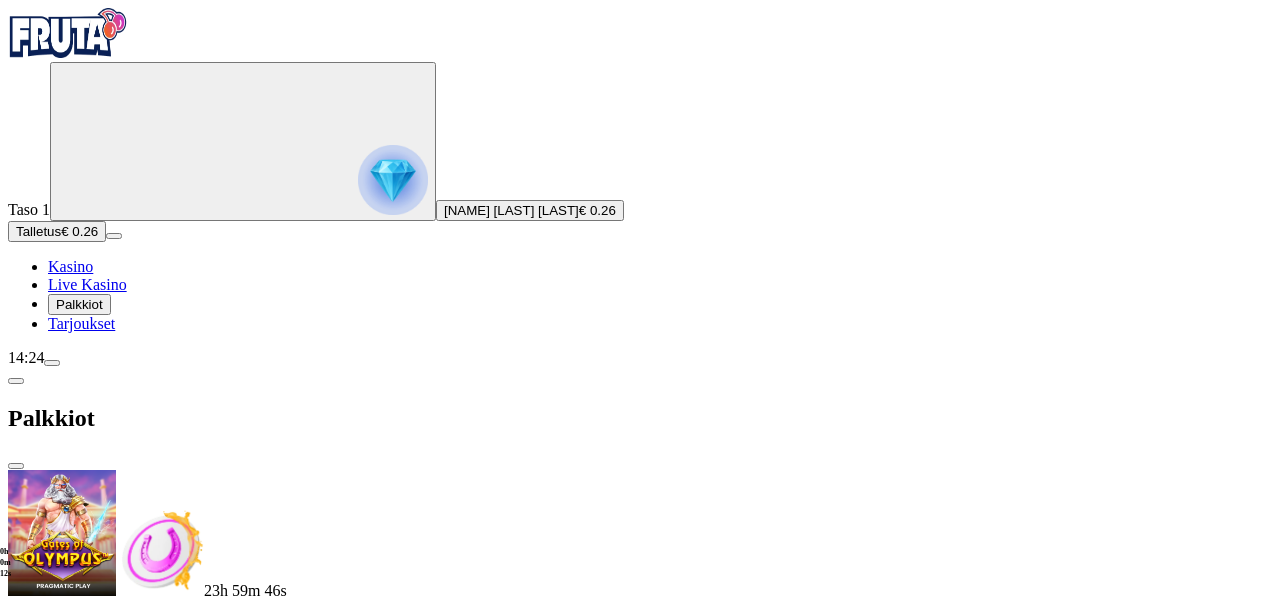 click at bounding box center (88, 709) 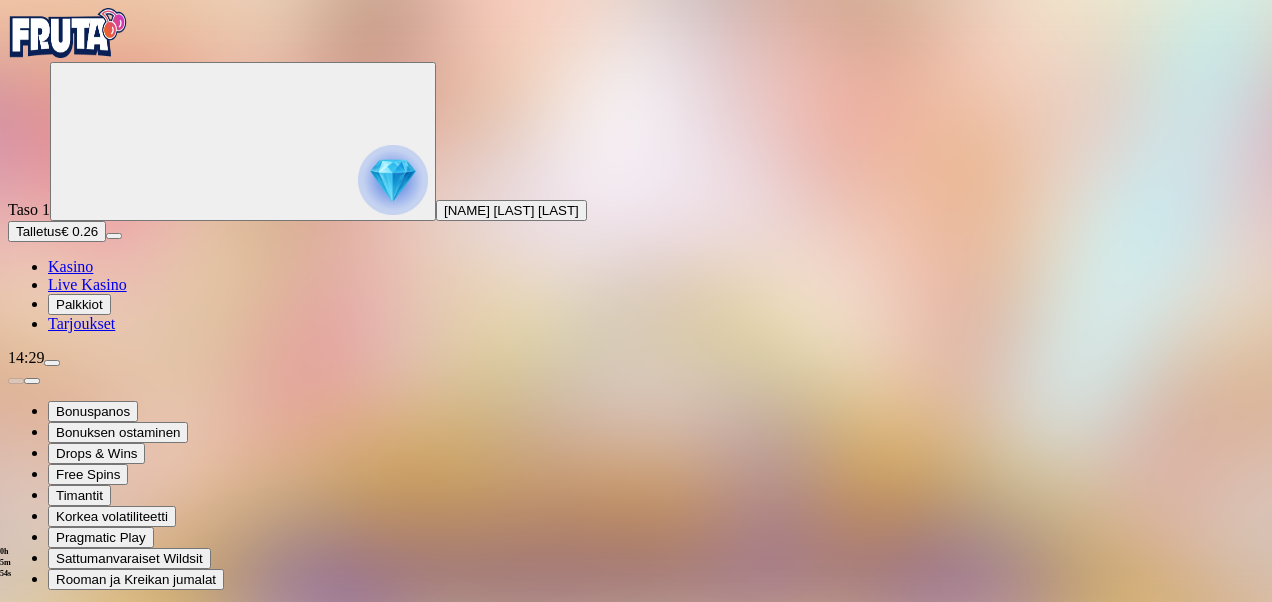 click at bounding box center [16, 799] 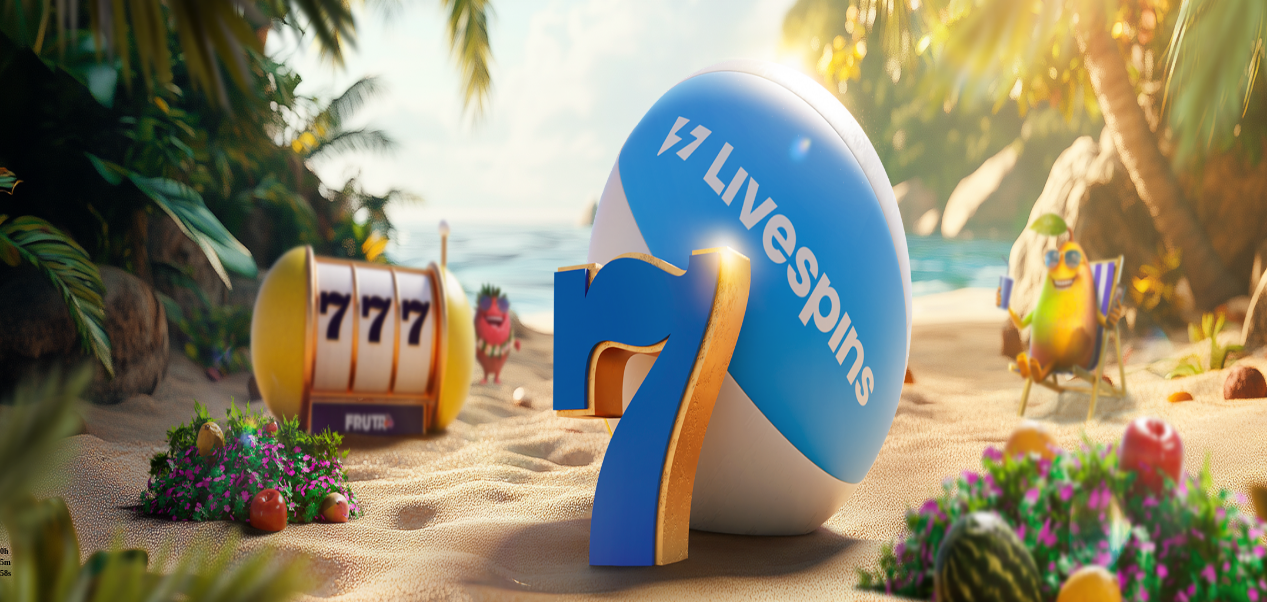 scroll, scrollTop: 0, scrollLeft: 0, axis: both 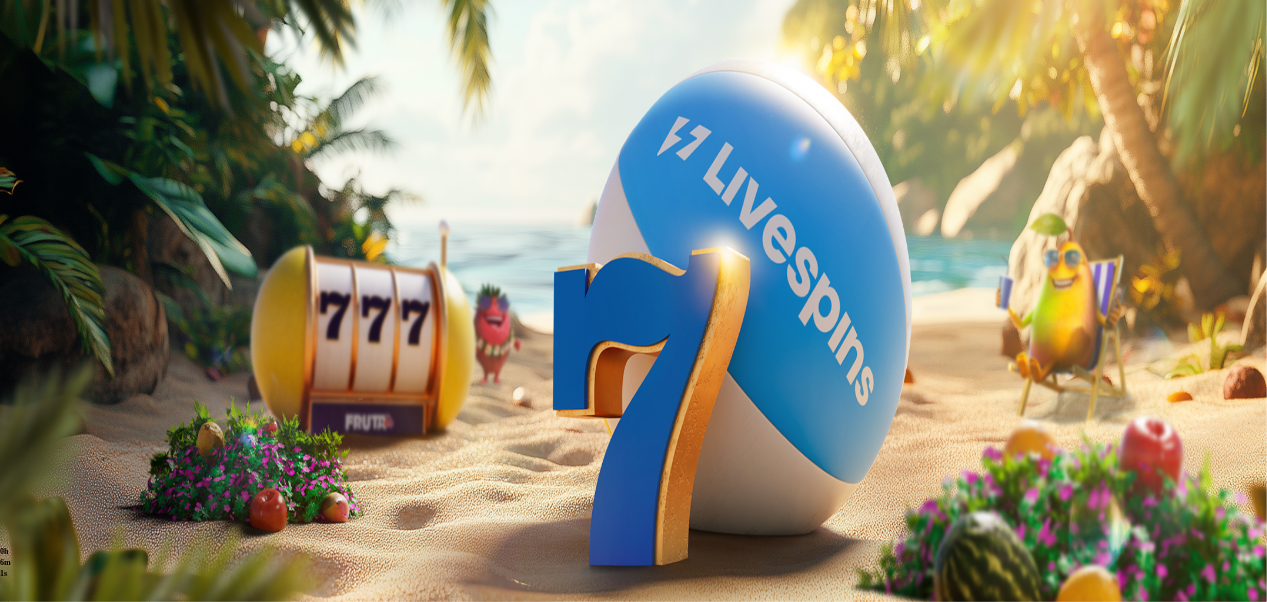 click at bounding box center [393, 180] 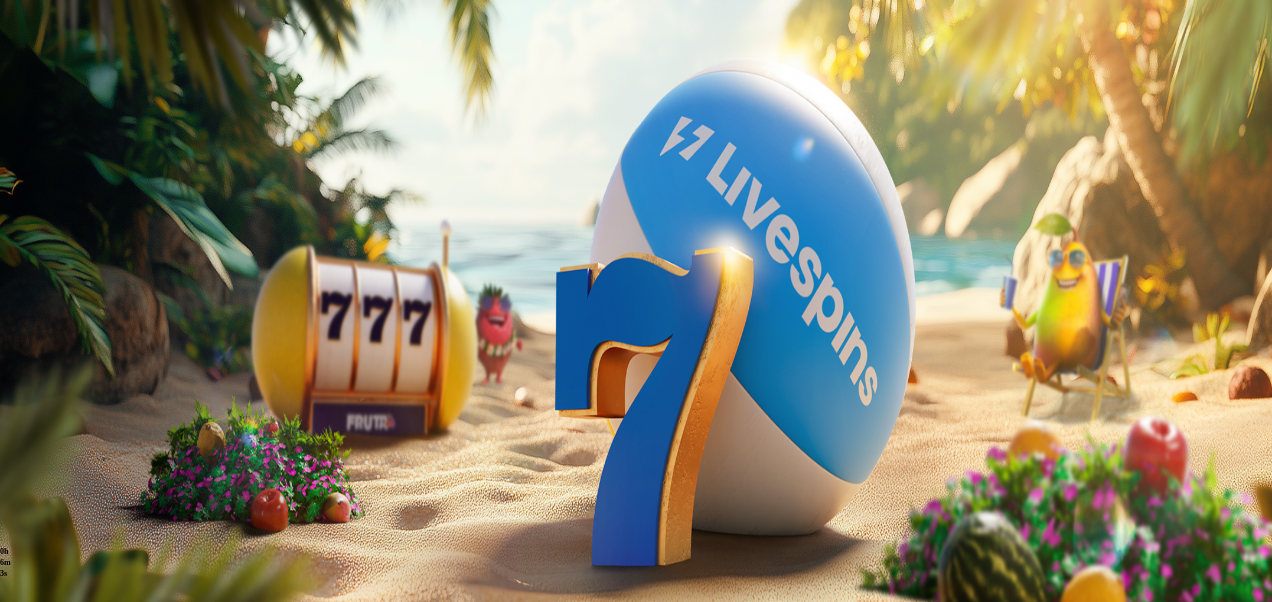 click at bounding box center [16, 381] 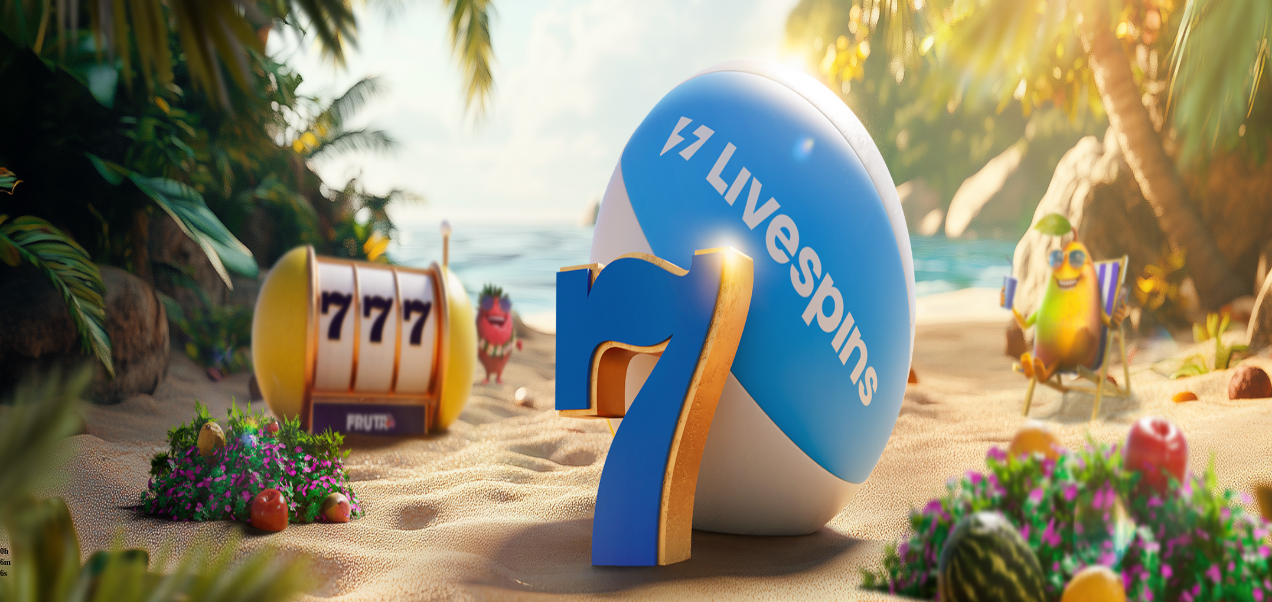 click on "Kotiutus" at bounding box center [40, 612] 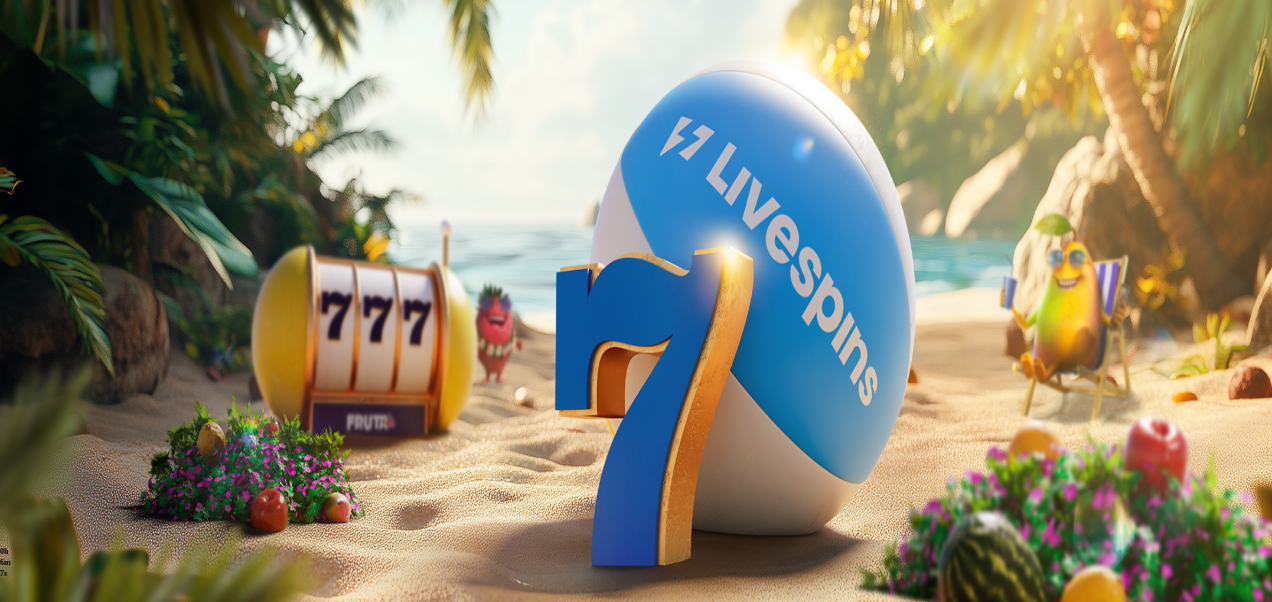 click at bounding box center [79, 481] 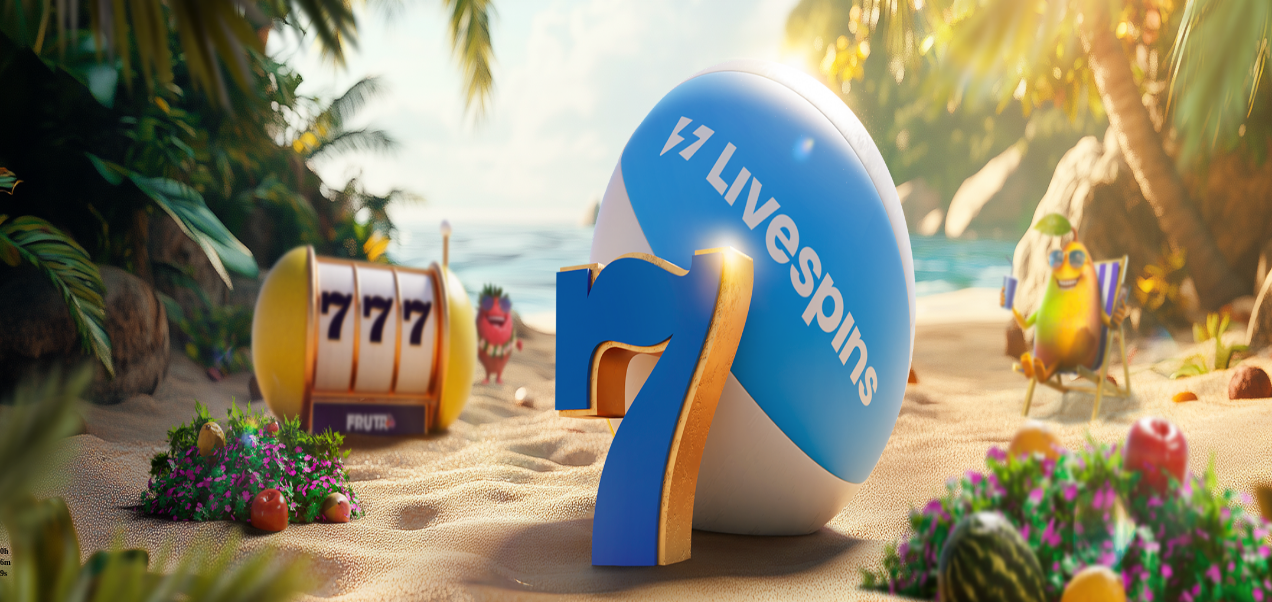 type on "*" 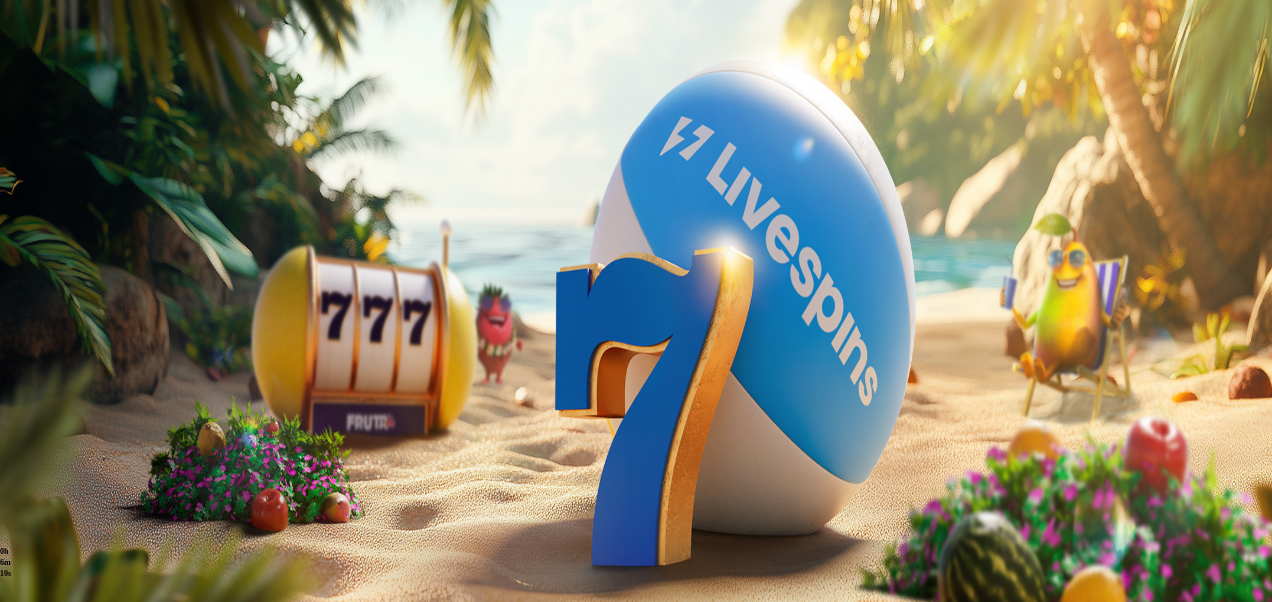 type on "***" 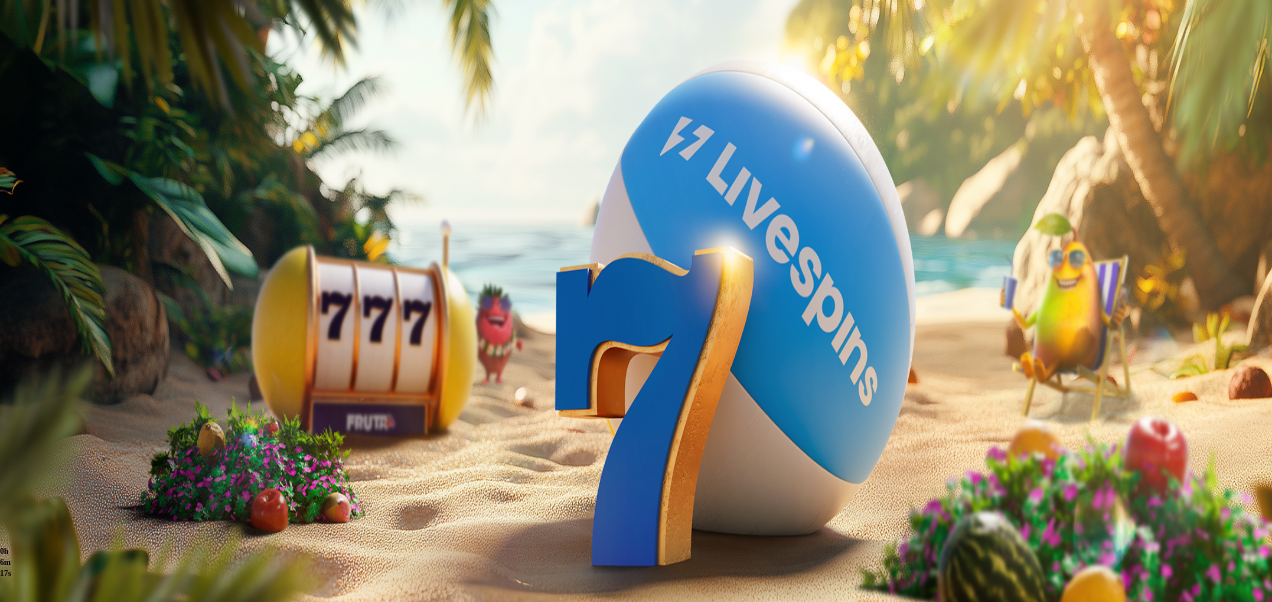 type on "*" 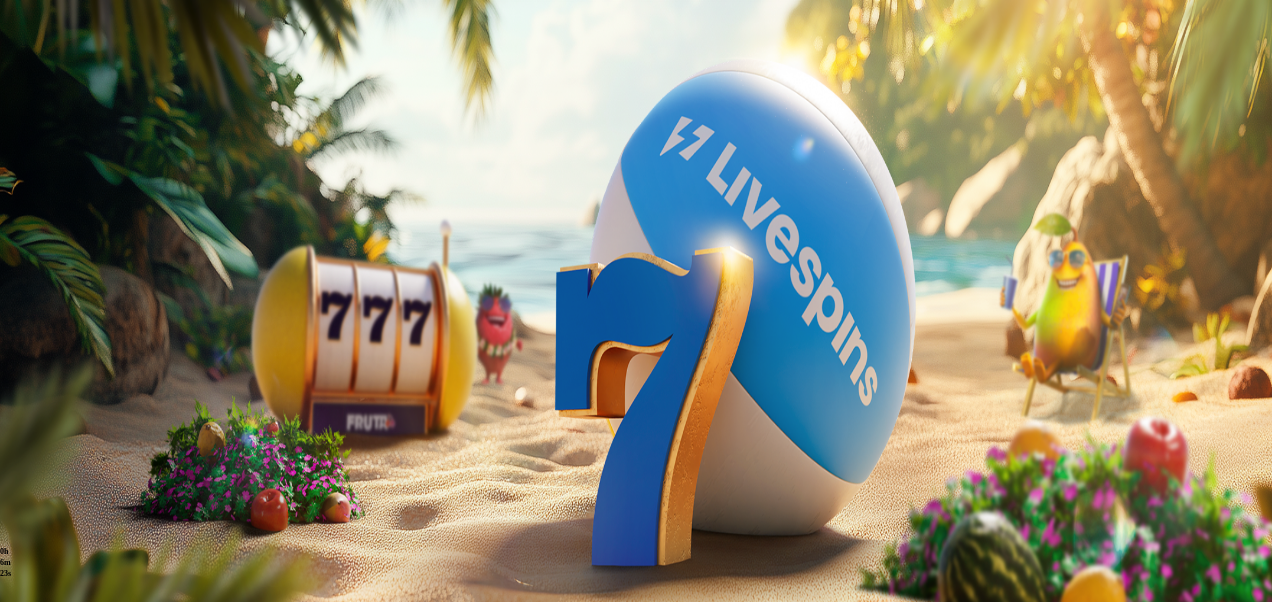 click at bounding box center (16, 466) 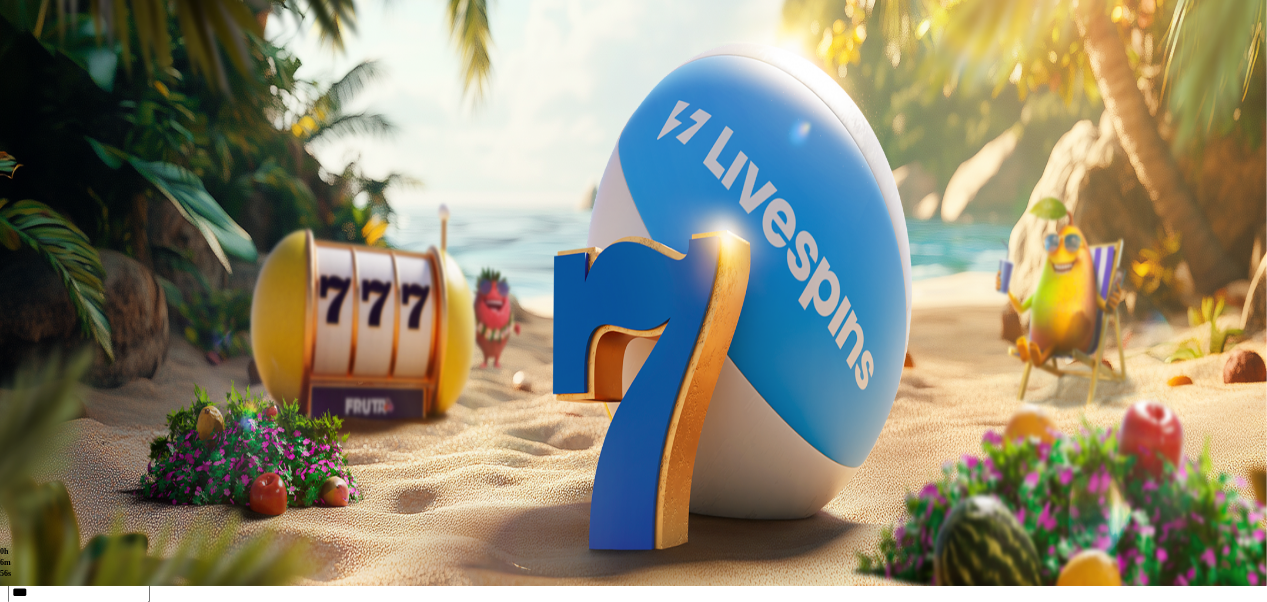 scroll, scrollTop: 0, scrollLeft: 0, axis: both 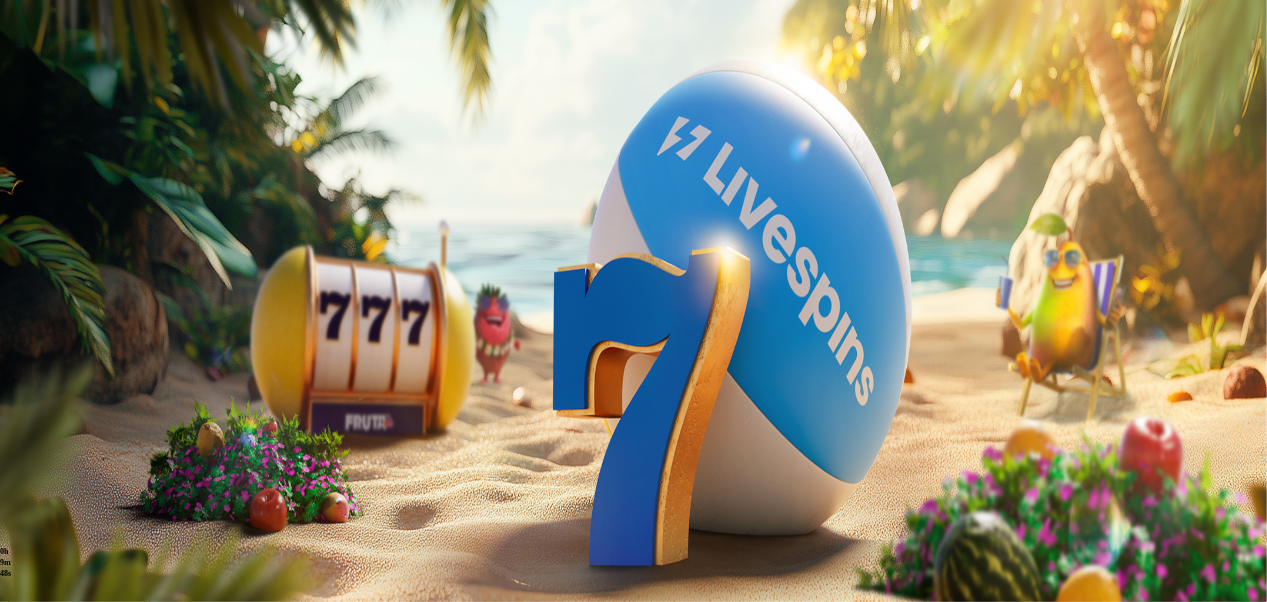 click on "Pelaa nyt" at bounding box center (77, 1261) 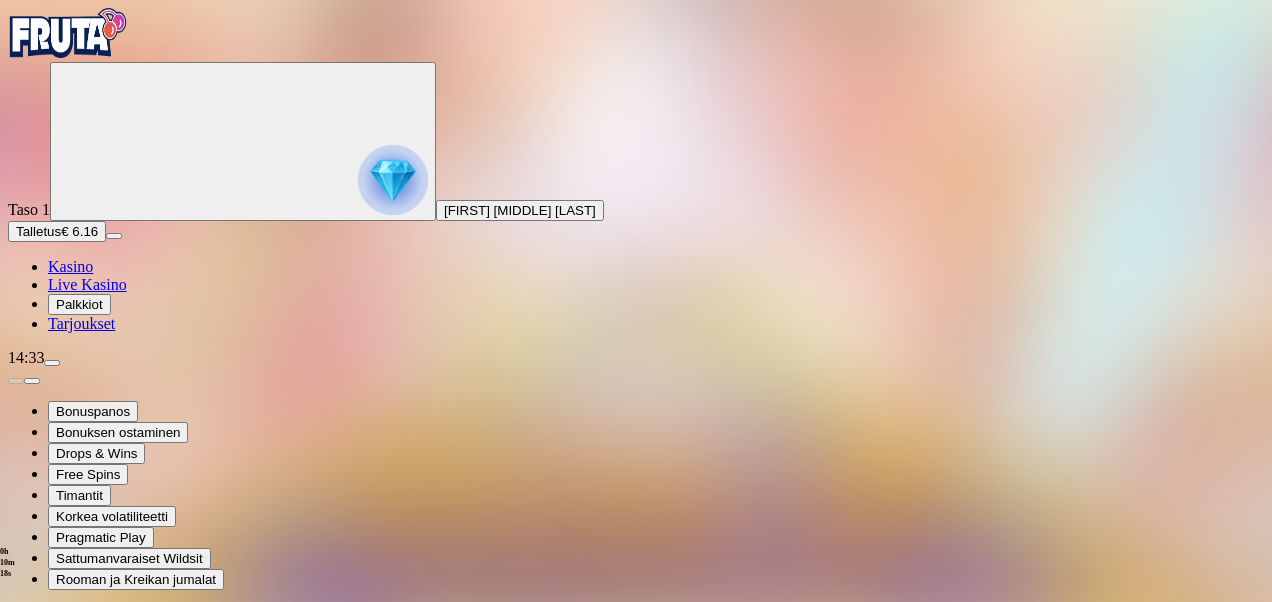 click at bounding box center (636, 706) 